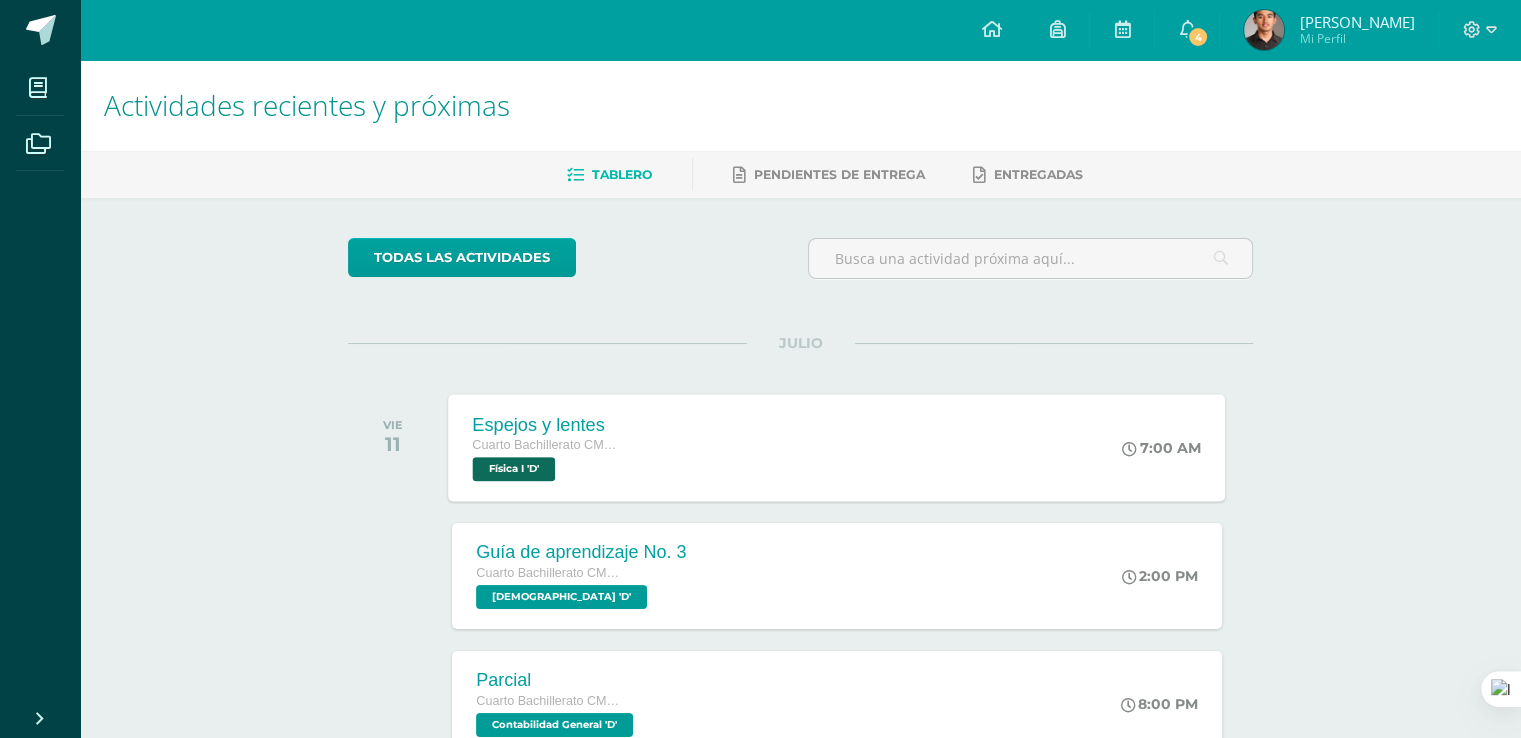 scroll, scrollTop: 100, scrollLeft: 0, axis: vertical 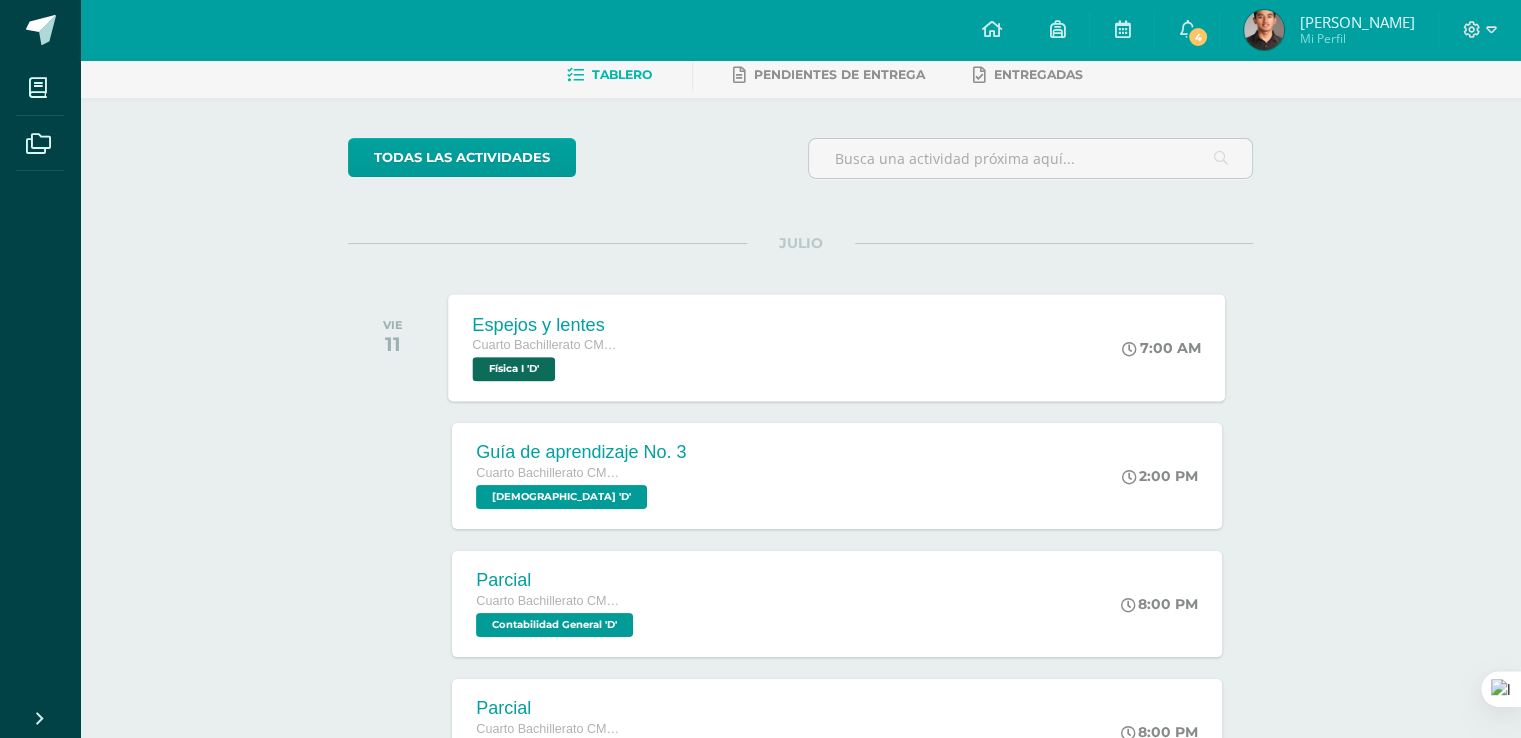 click on "Cuarto Bachillerato CMP Bachillerato en CCLL con Orientación en Computación" at bounding box center (549, 345) 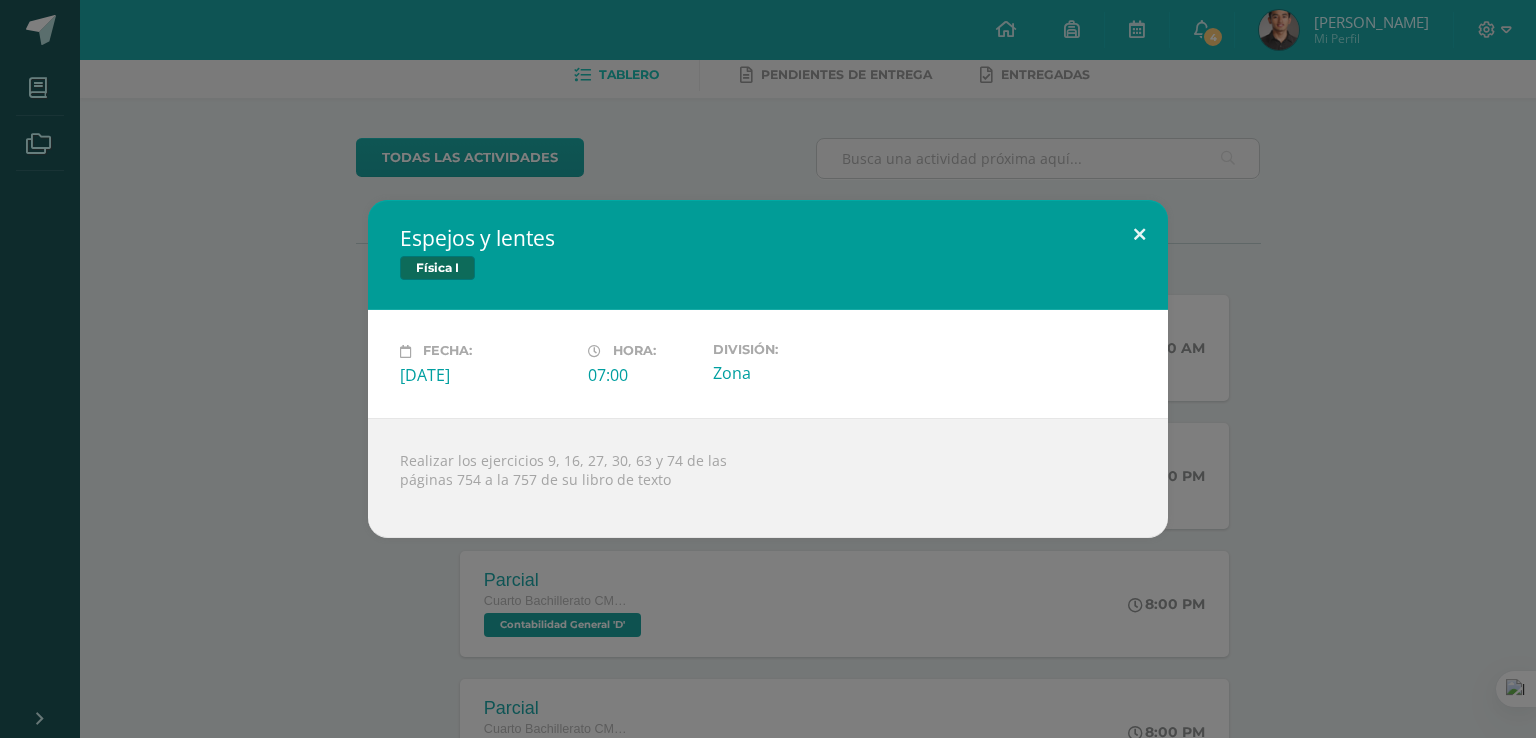 click at bounding box center (1139, 234) 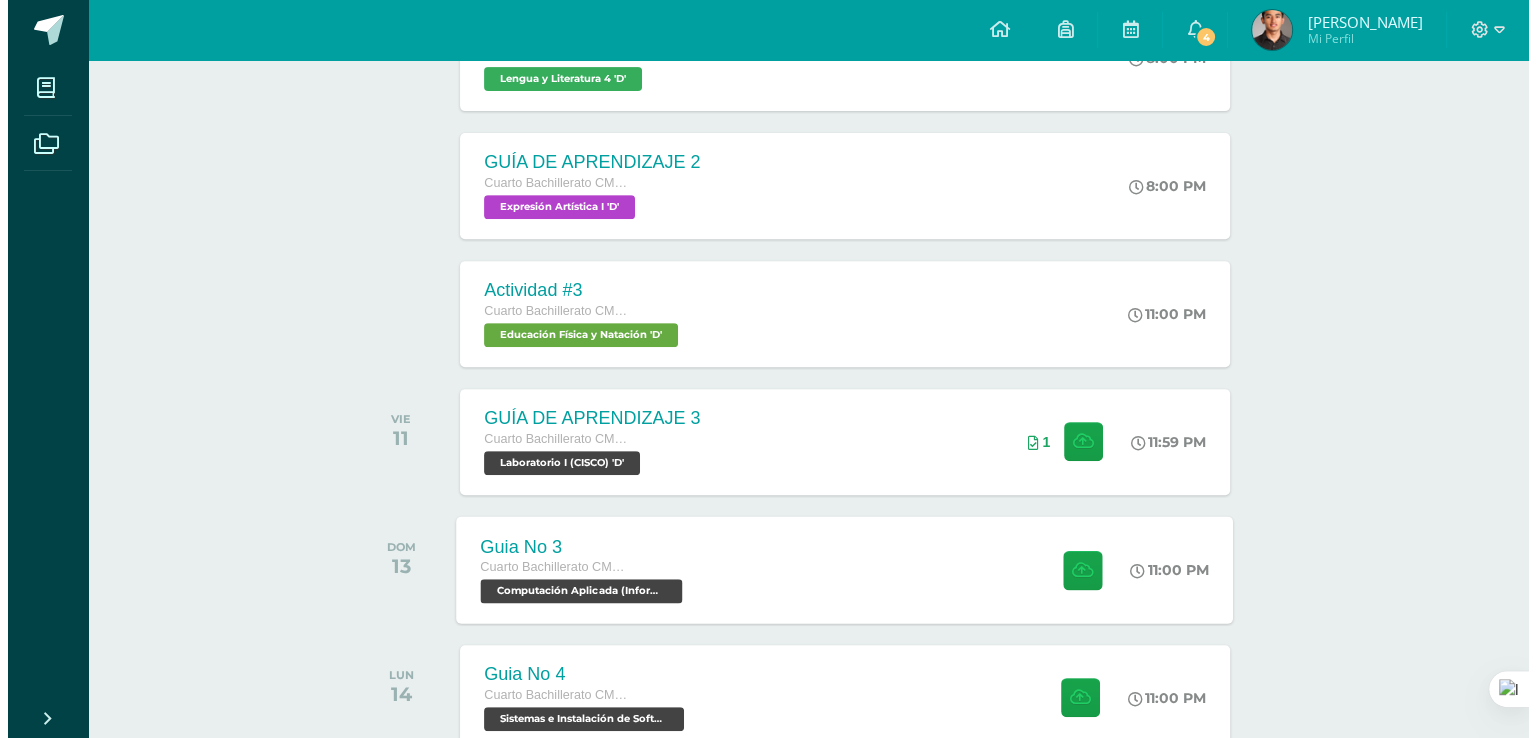 scroll, scrollTop: 800, scrollLeft: 0, axis: vertical 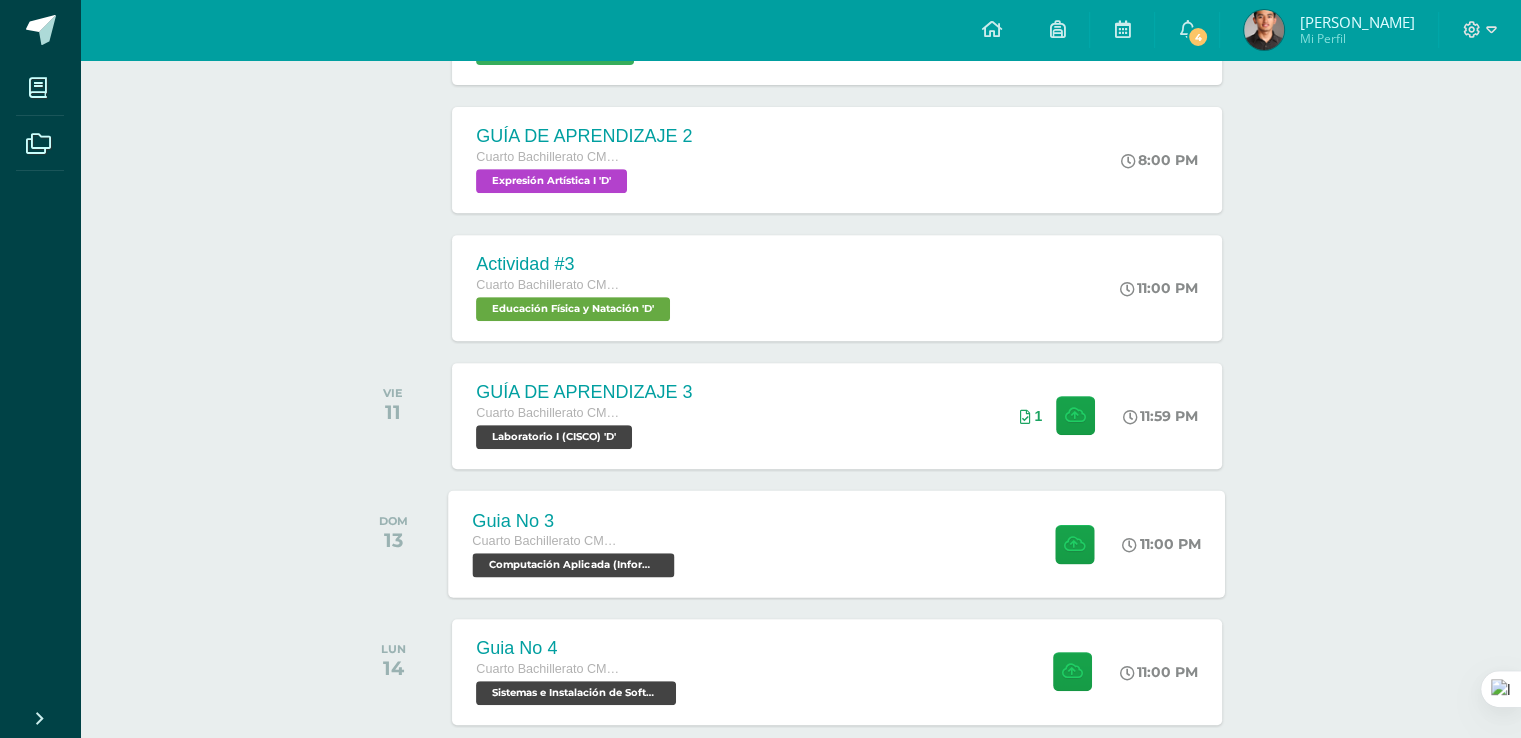 click on "Guia No 3" at bounding box center (576, 520) 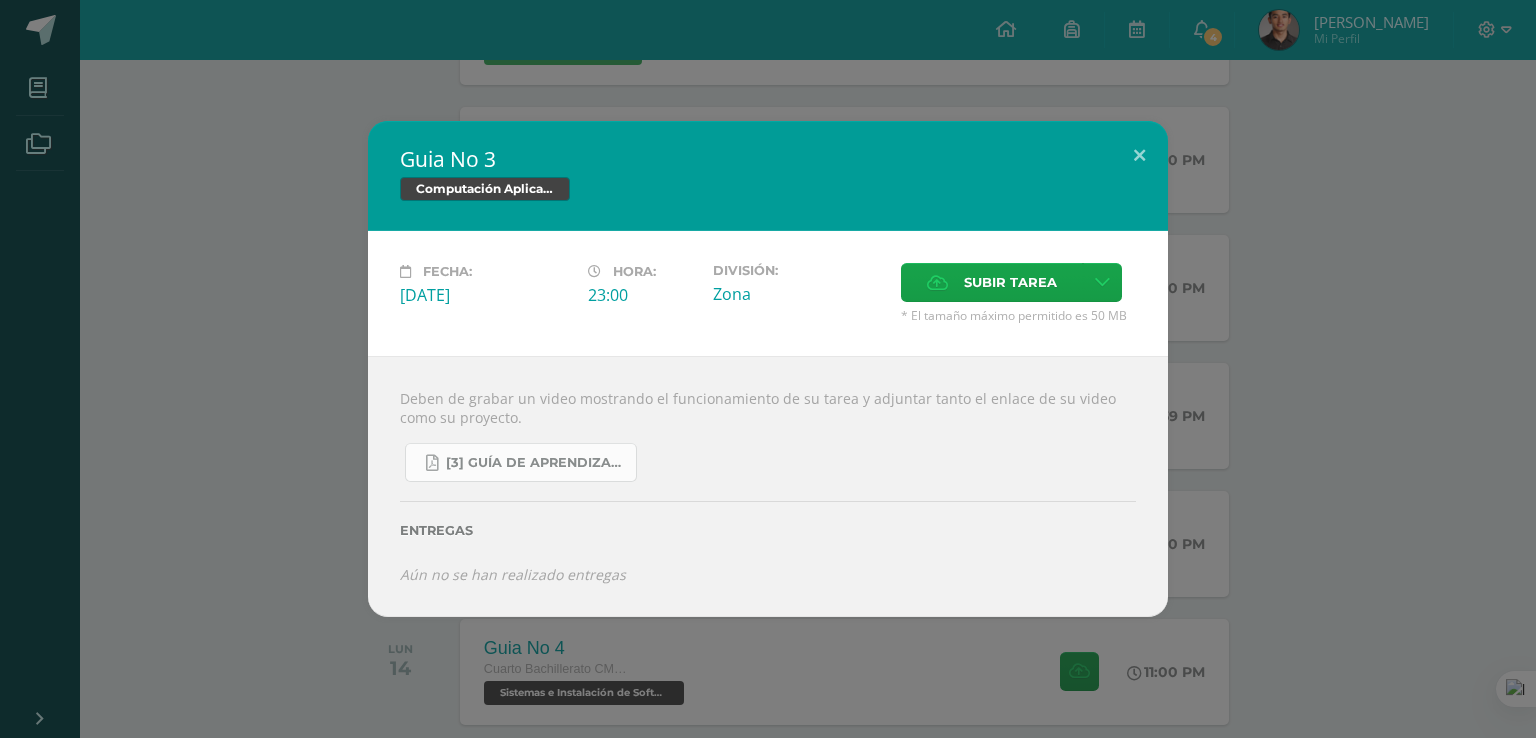 click on "[3] Guía de Aprendizaje - Computación Aplicada.pdf" at bounding box center [521, 462] 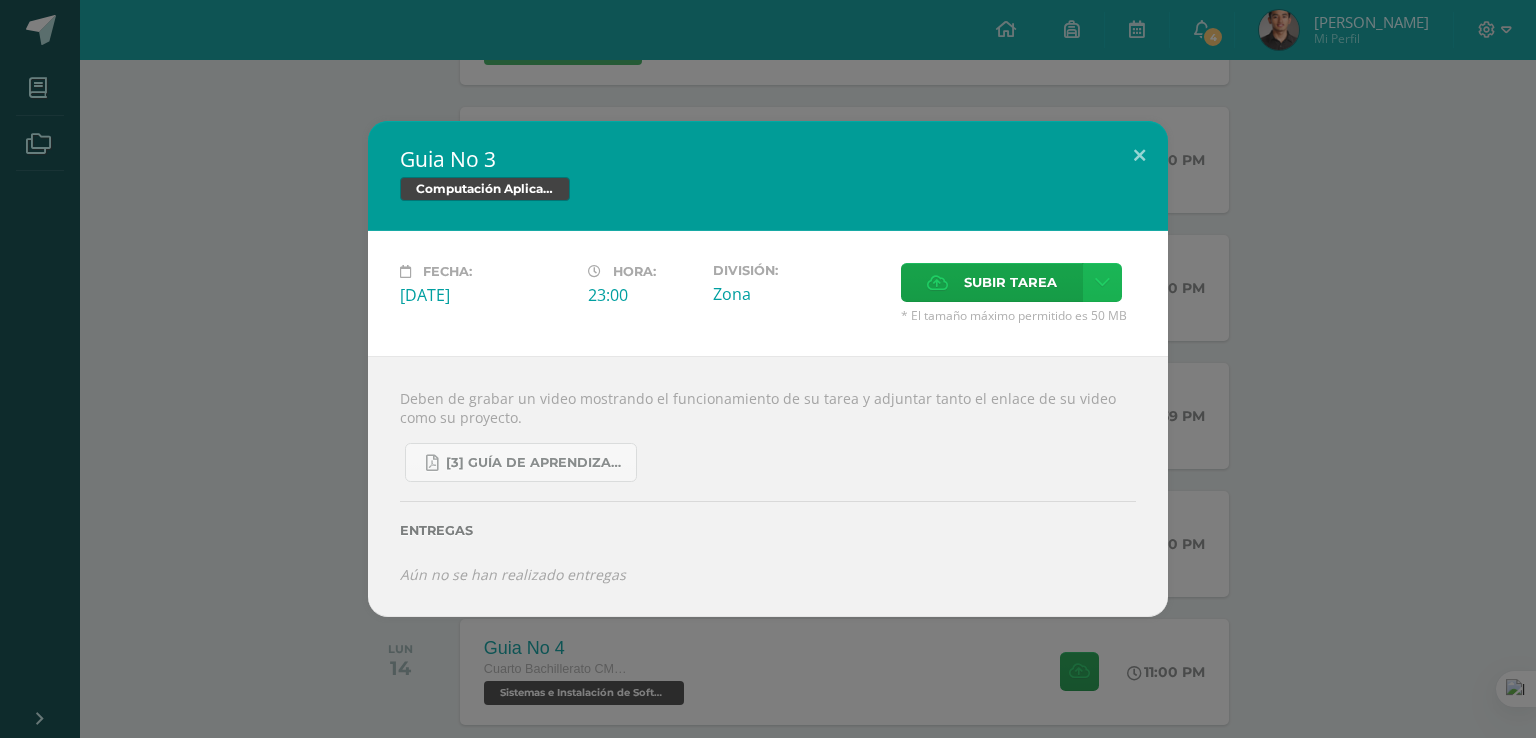 click at bounding box center (1102, 282) 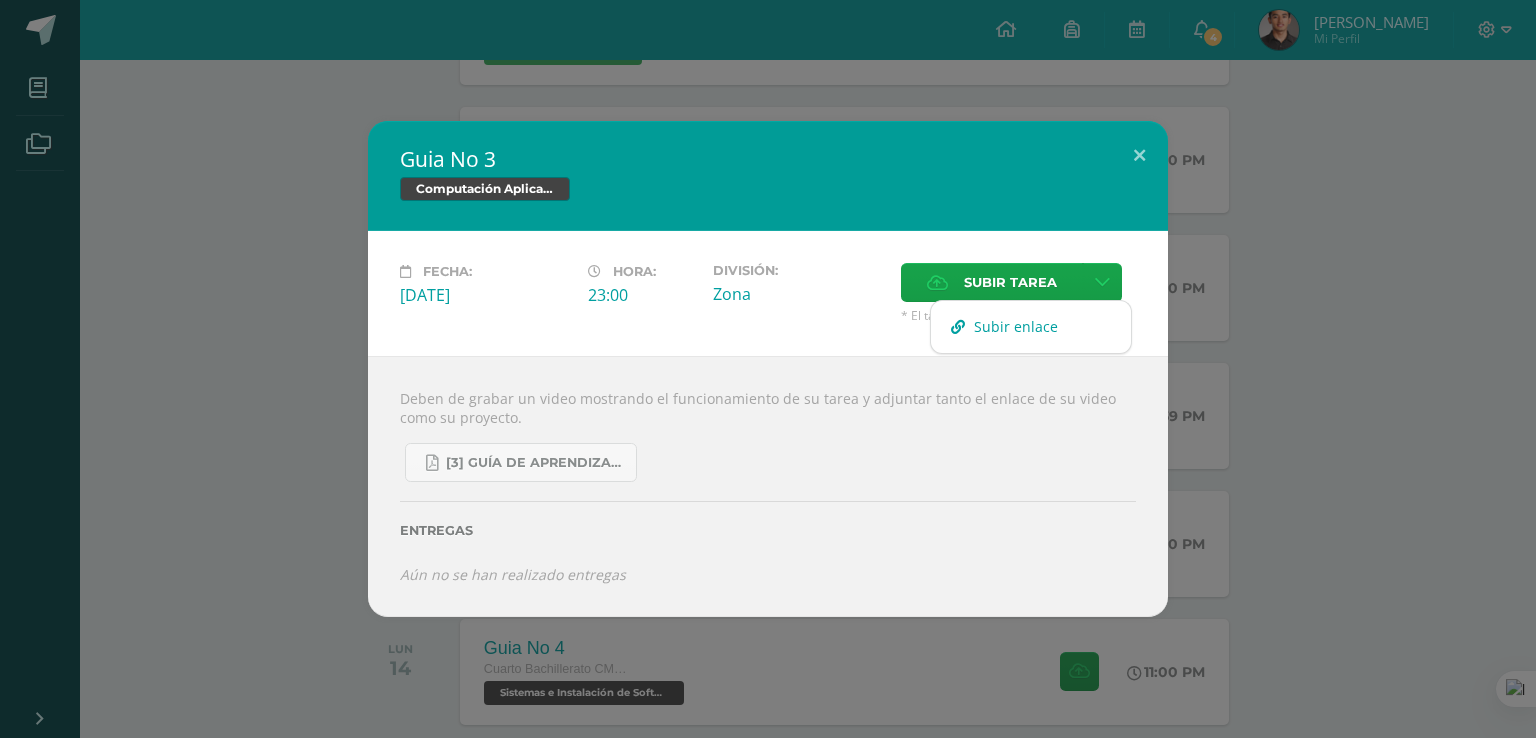click on "Subir enlace" at bounding box center [1016, 326] 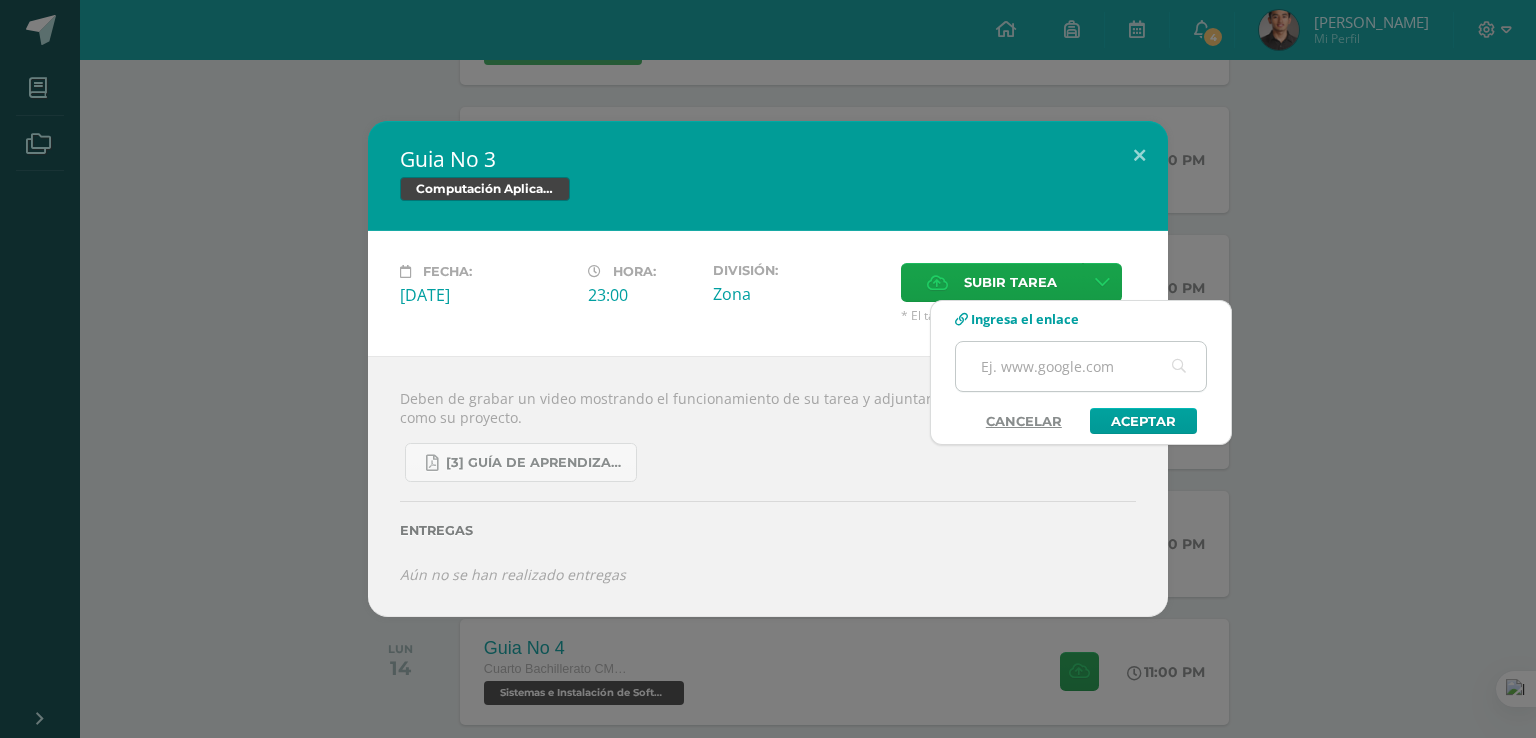 click at bounding box center (1081, 366) 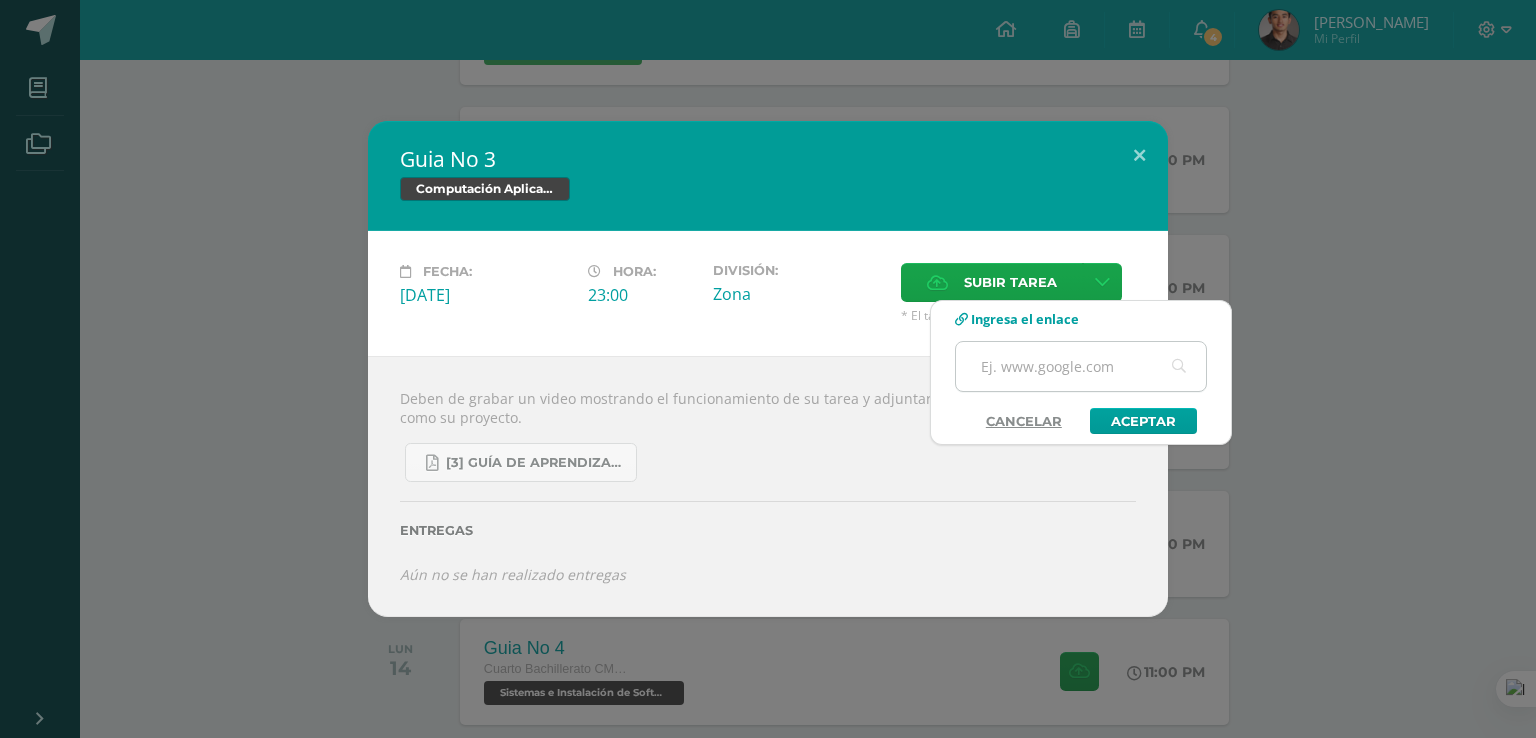 paste on "https://youtu.be/CDVE6luEeTc" 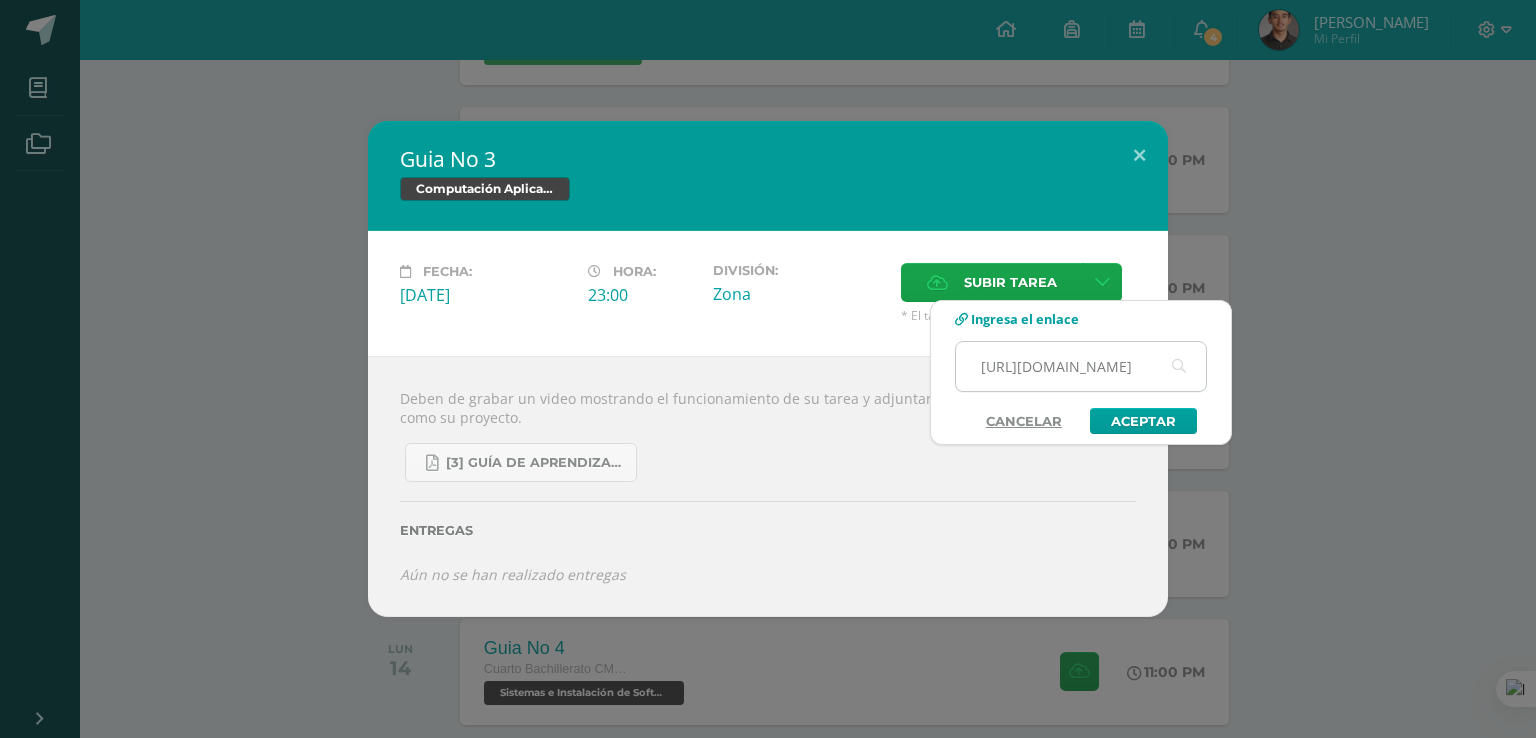 scroll, scrollTop: 0, scrollLeft: 40, axis: horizontal 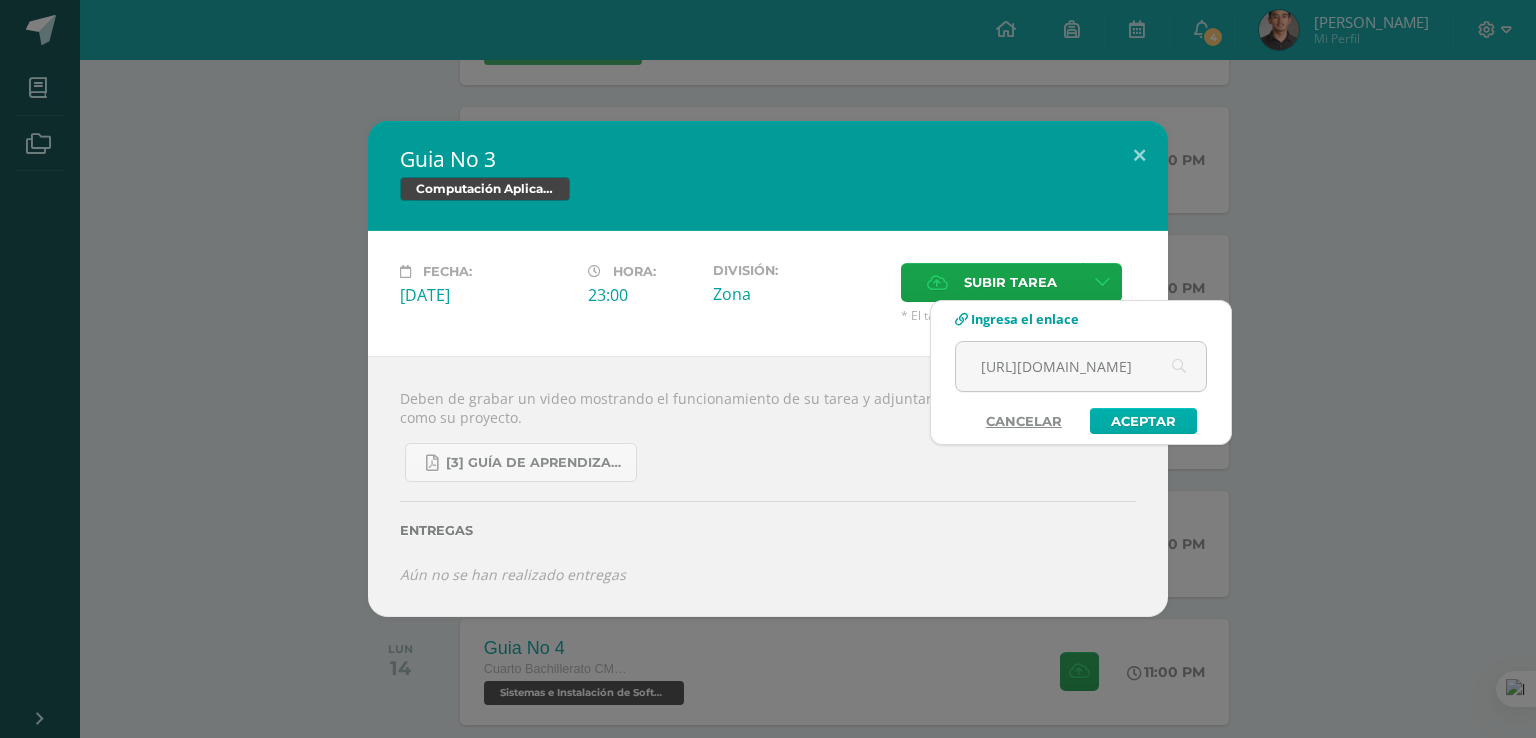 click on "Aceptar" at bounding box center [1143, 421] 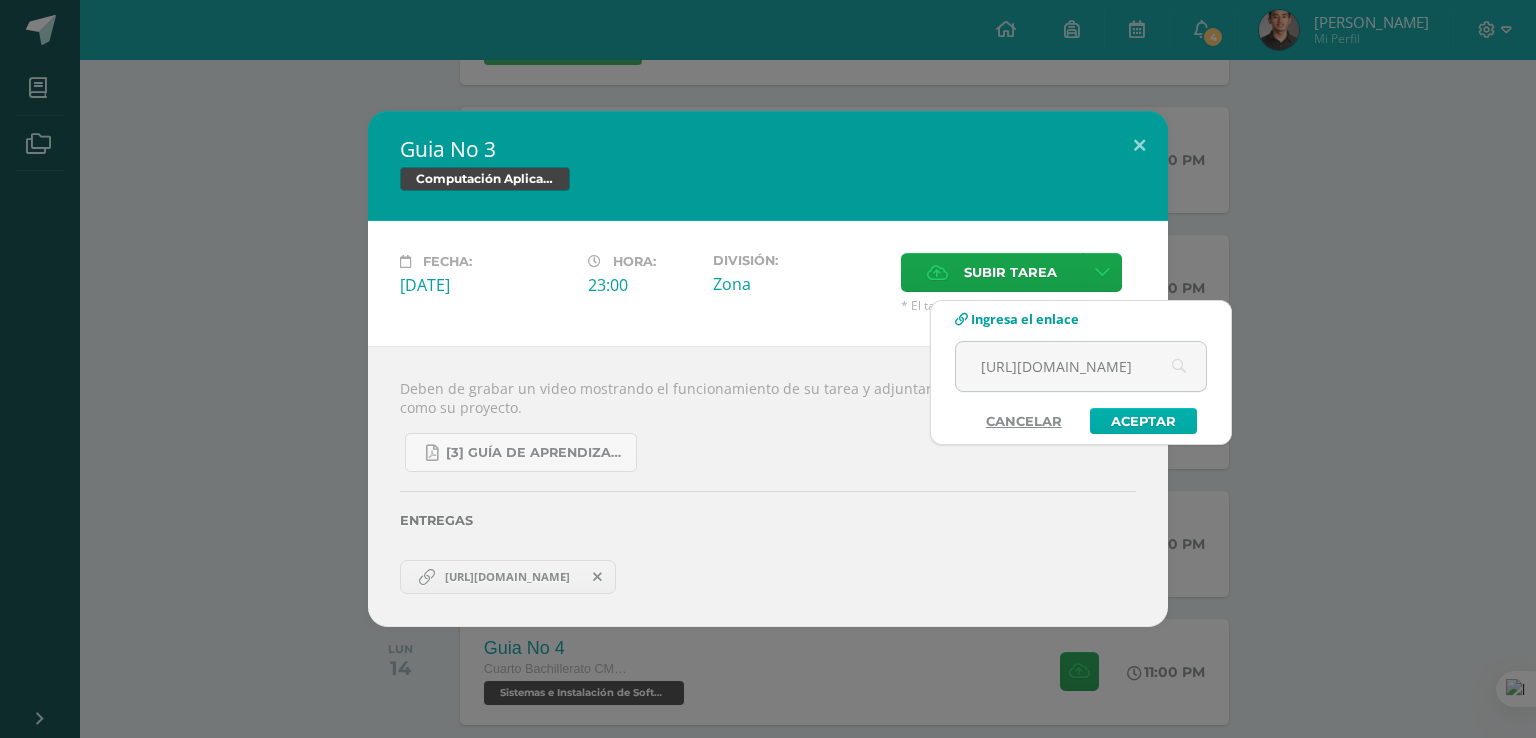 type 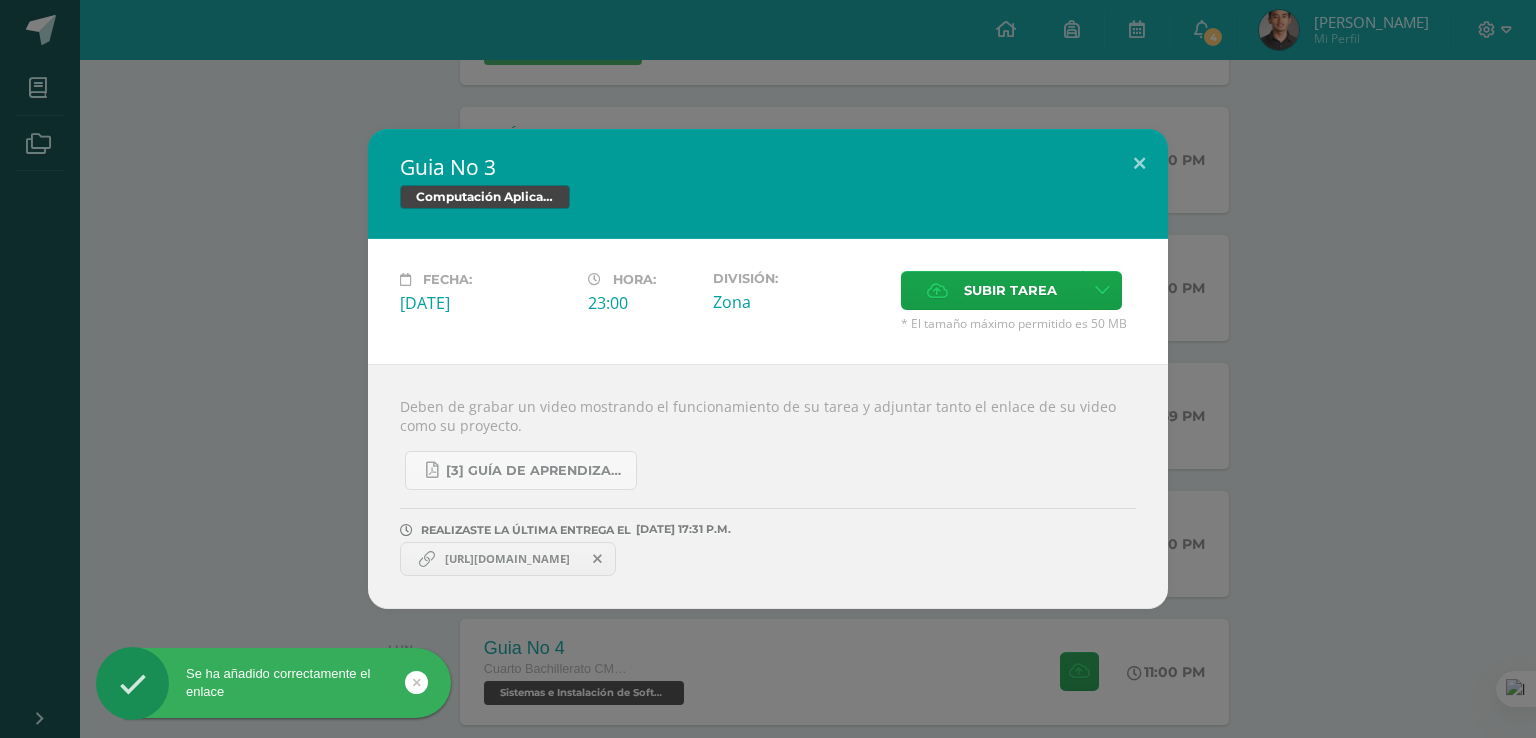 click at bounding box center [416, 682] 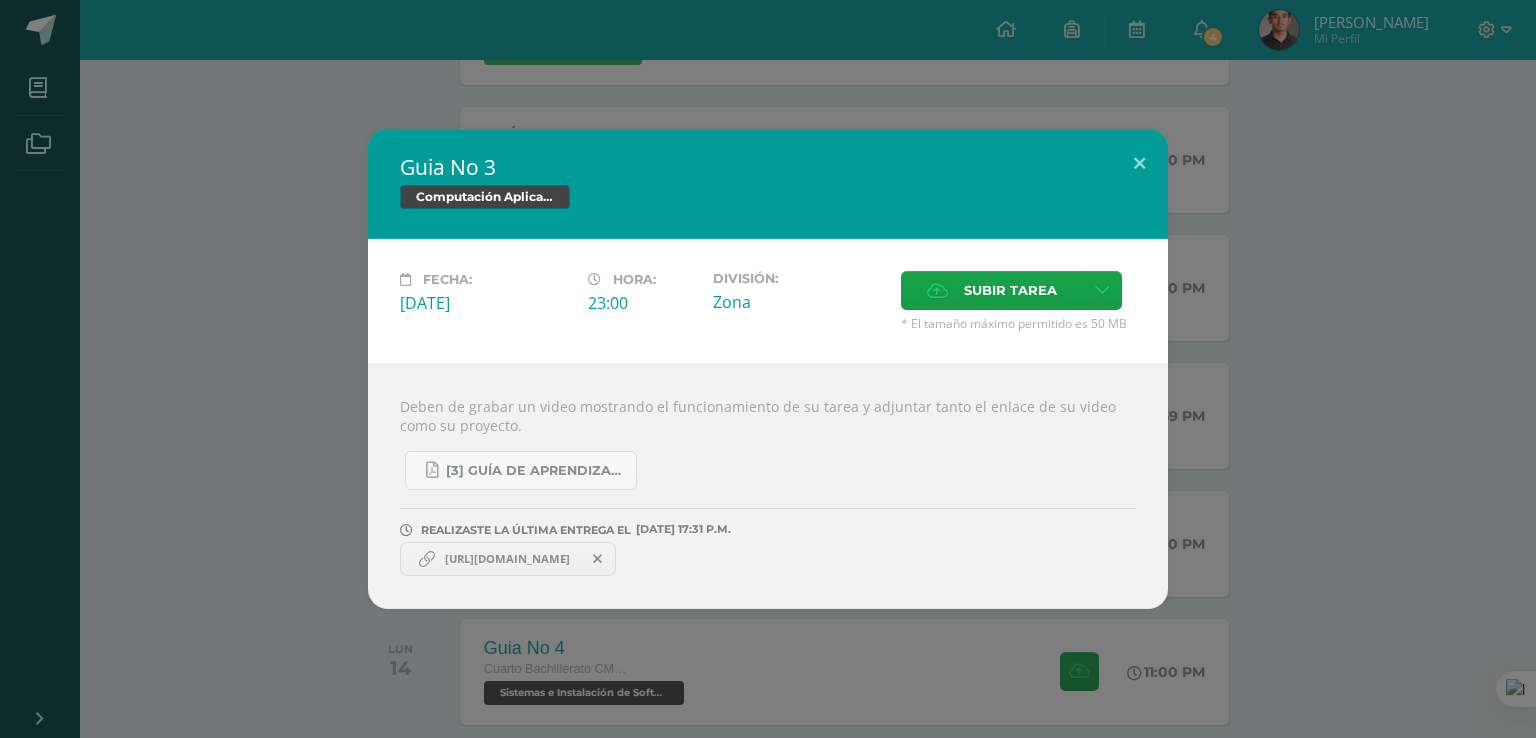 click on "https://youtu.be/CDVE6luEeTc" at bounding box center [507, 559] 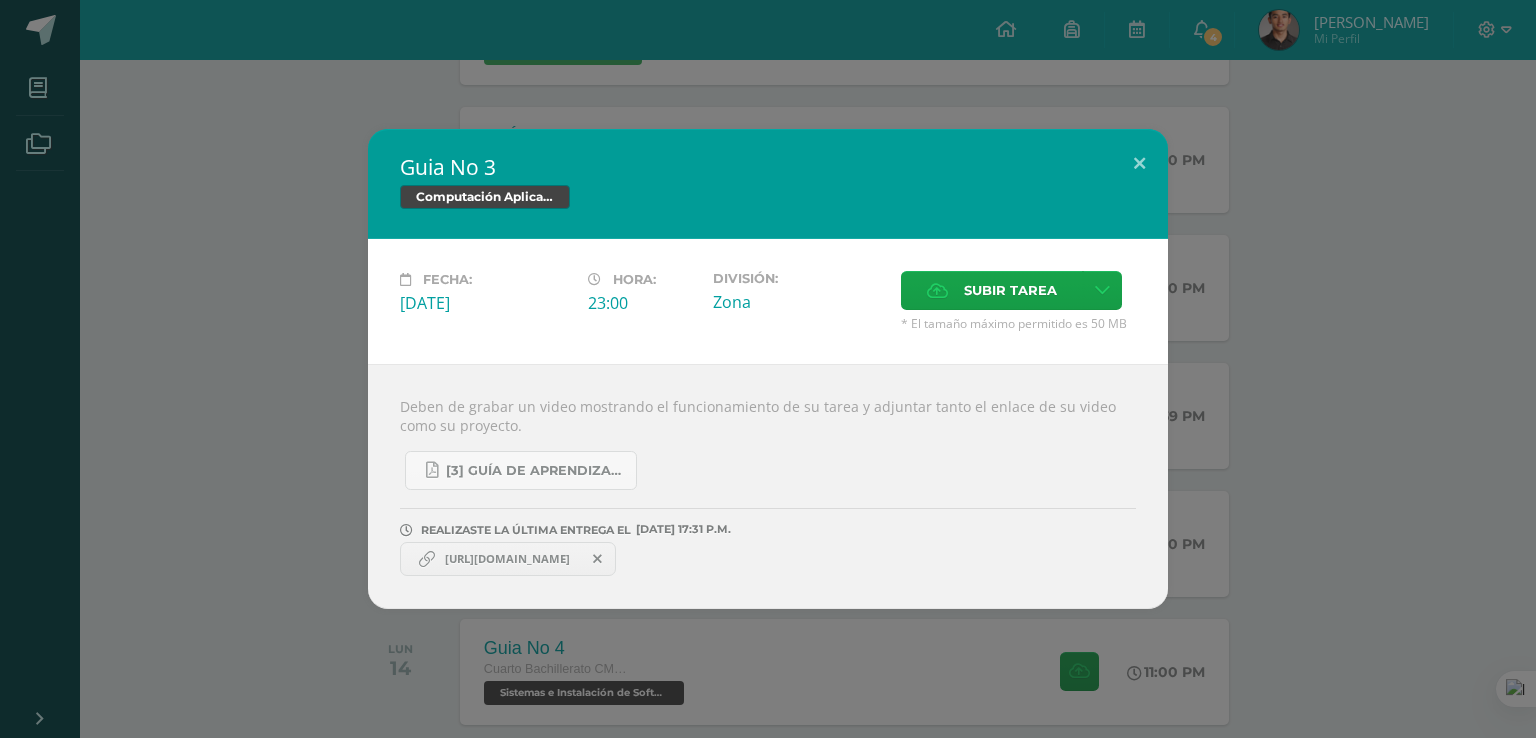 click on "https://youtu.be/CDVE6luEeTc" at bounding box center (507, 559) 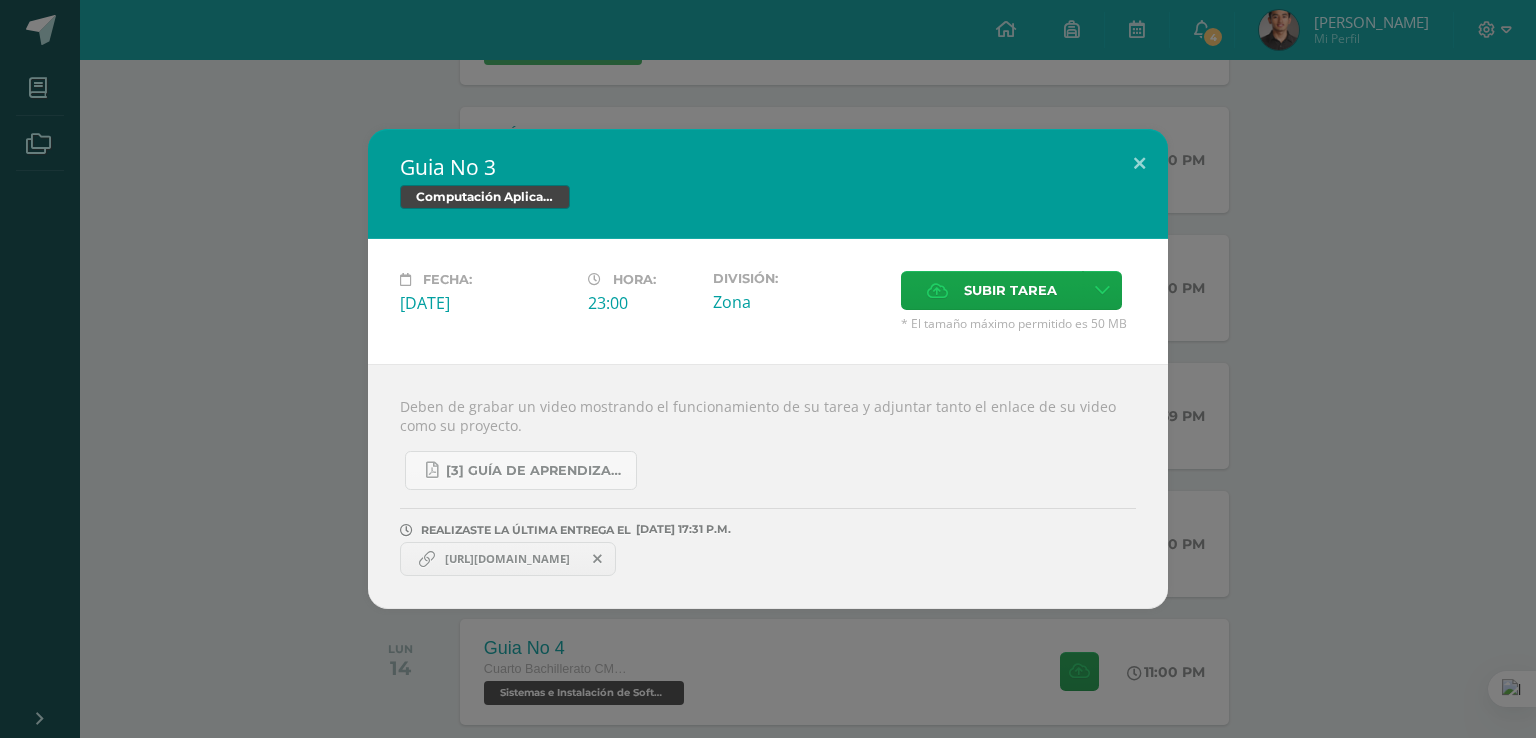 click on "https://youtu.be/CDVE6luEeTc" at bounding box center [508, 559] 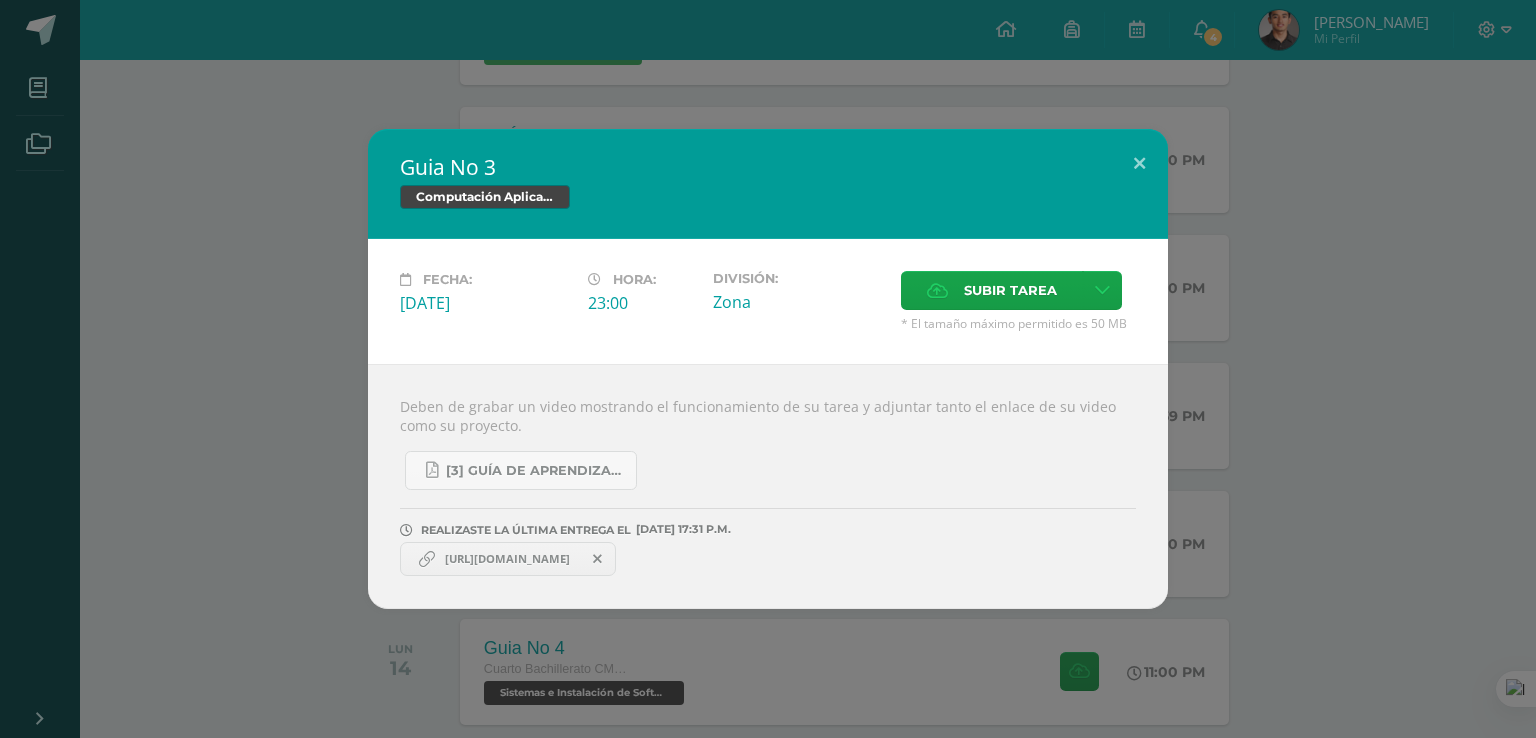 click on "https://youtu.be/CDVE6luEeTc" at bounding box center (507, 559) 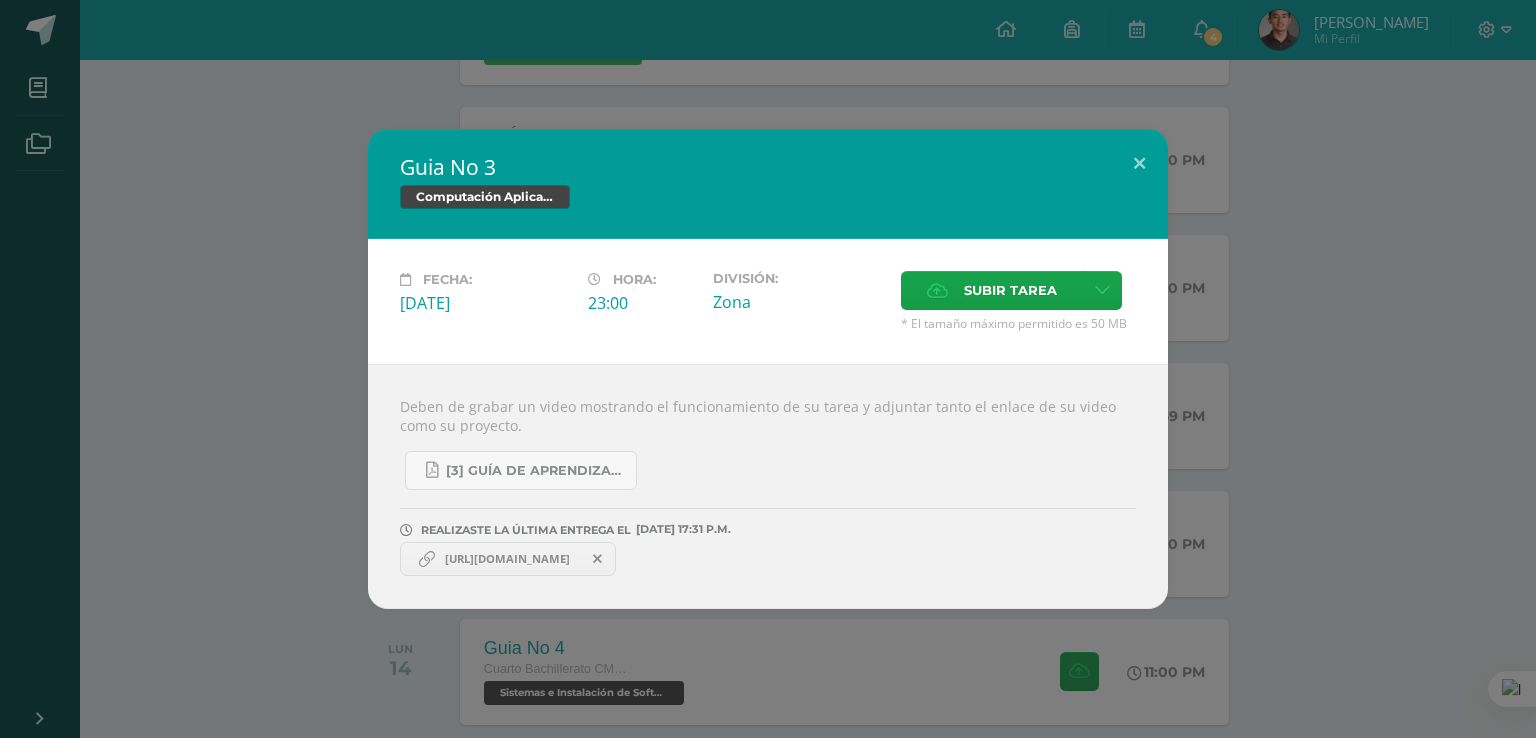 copy on "https://youtu.be/CDVE6luEeTc" 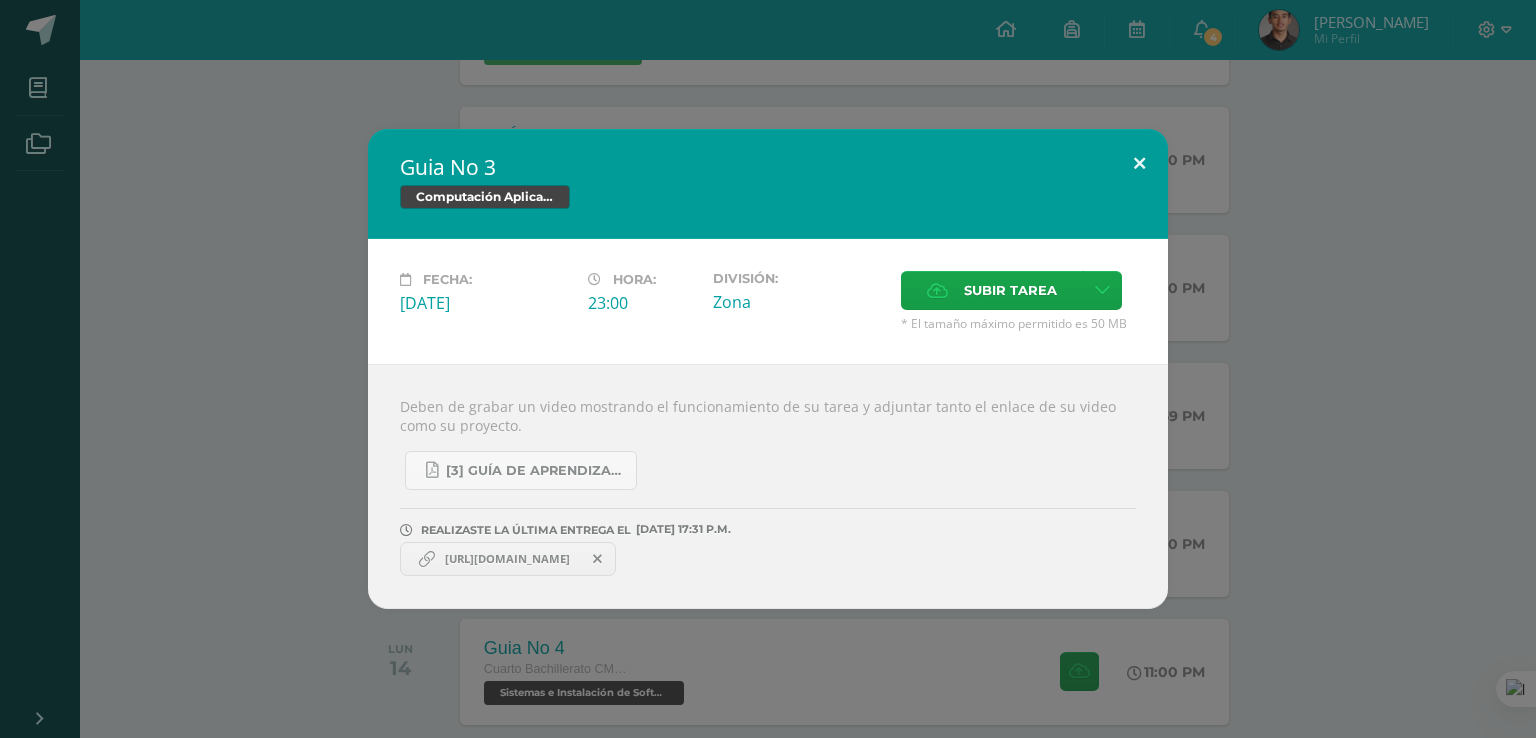 click at bounding box center (1139, 163) 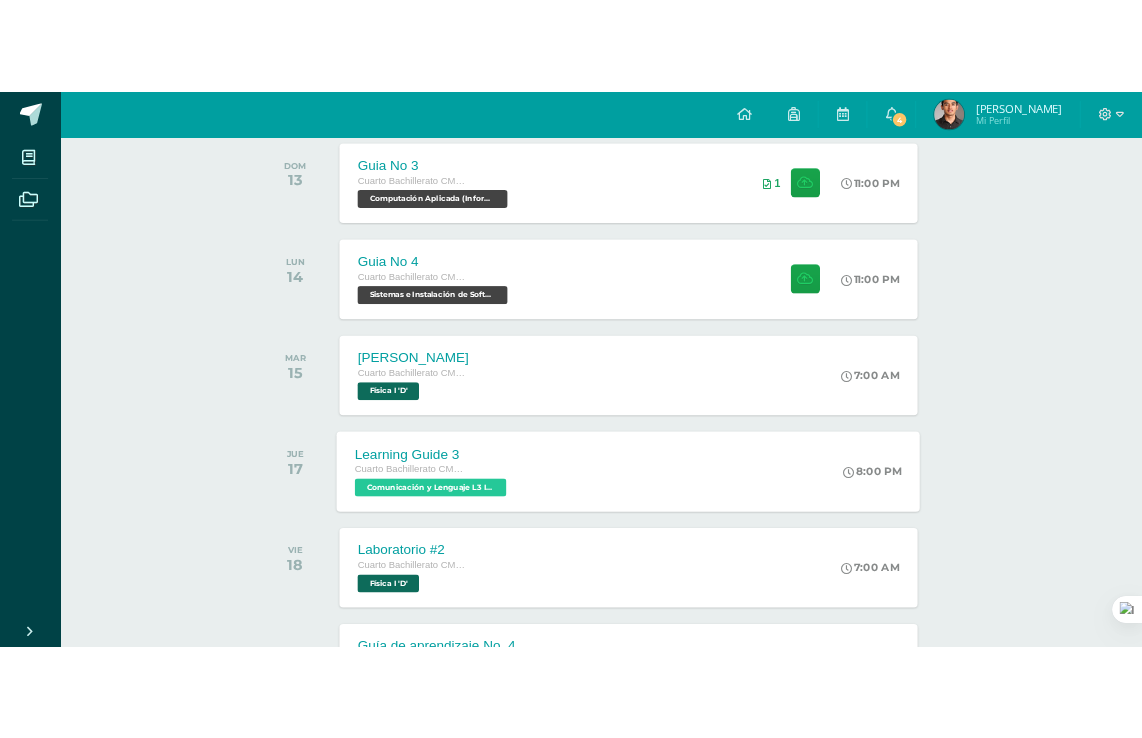scroll, scrollTop: 1100, scrollLeft: 0, axis: vertical 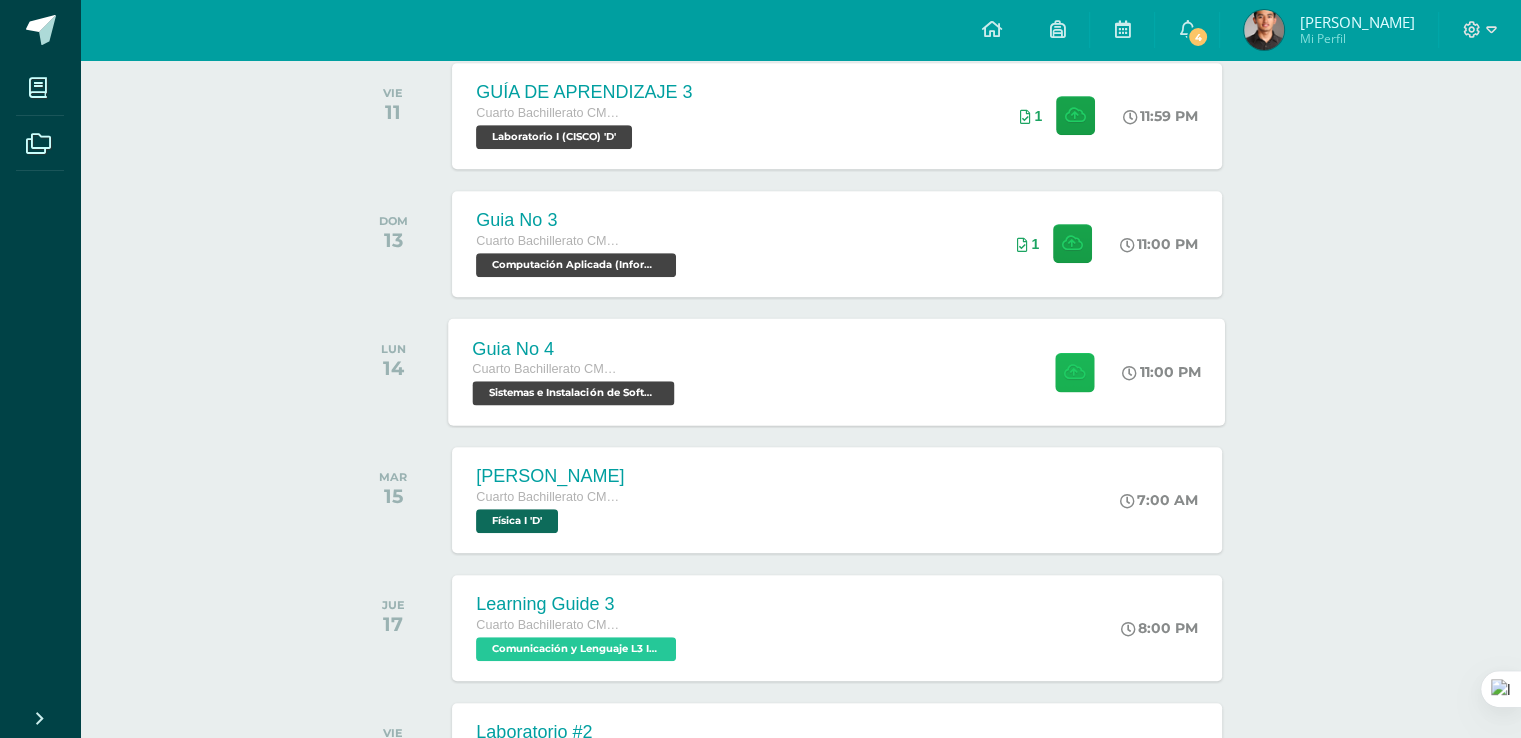 click at bounding box center (1074, 371) 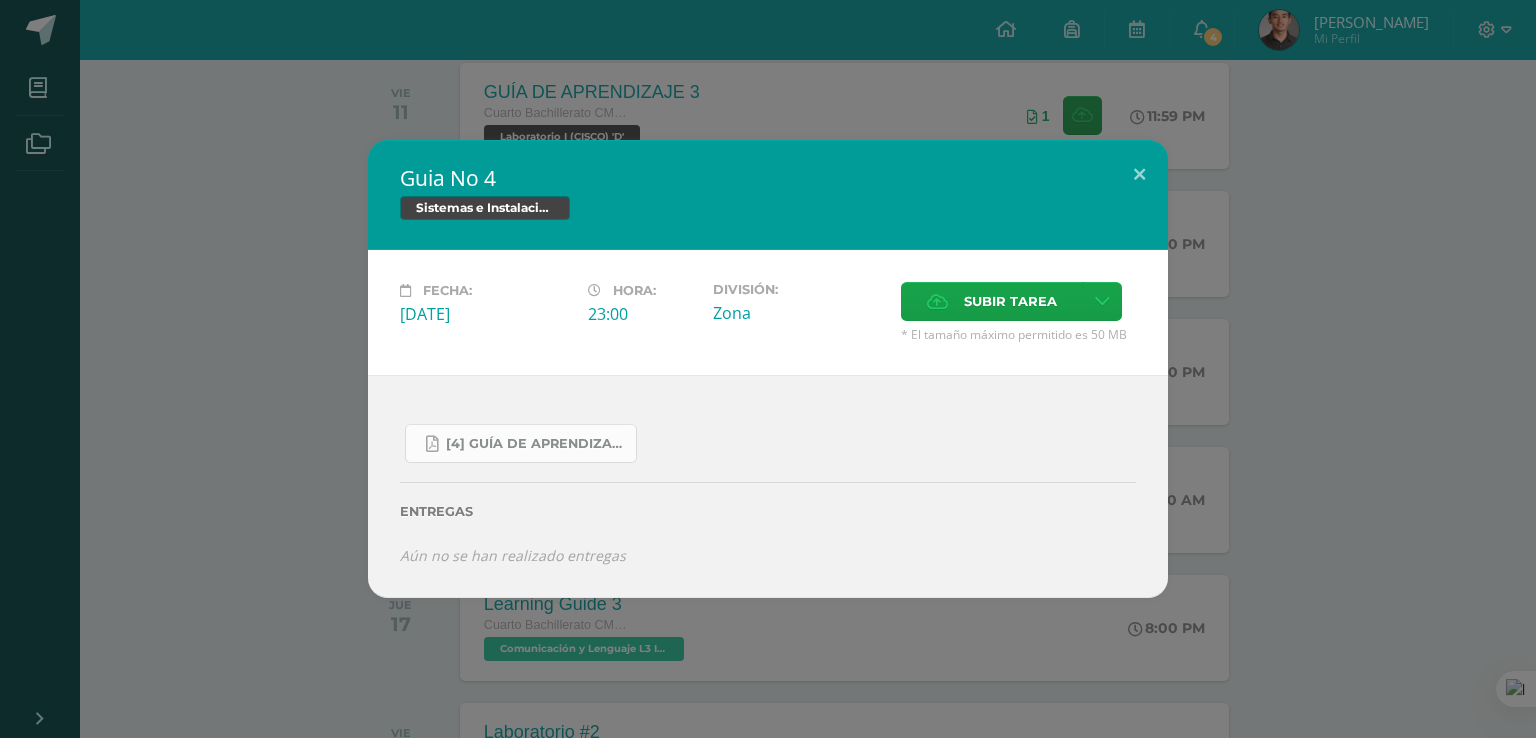 click on "[4] Guía de Aprendizaje - Sistemas e Instalación de Software.pdf" at bounding box center [536, 444] 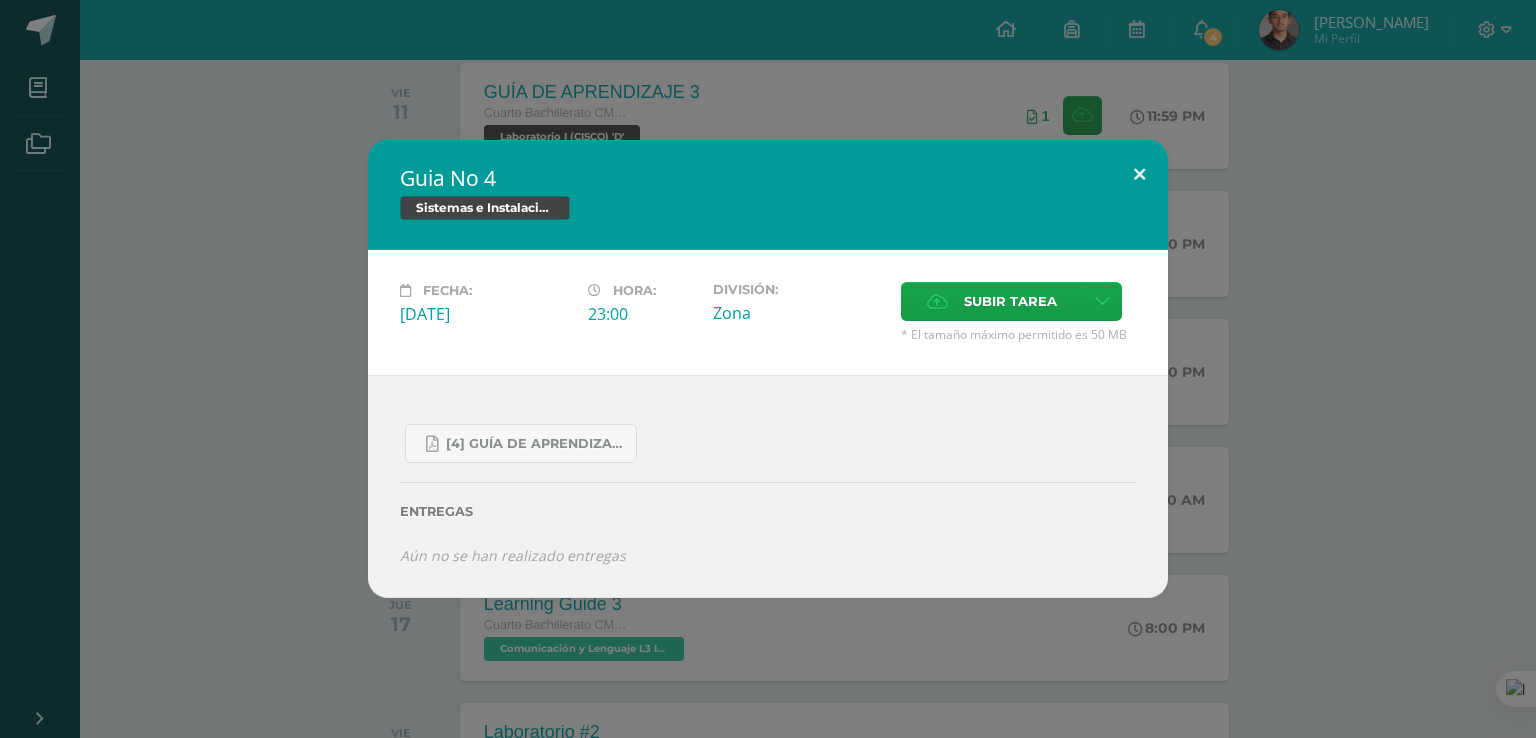 click at bounding box center [1139, 174] 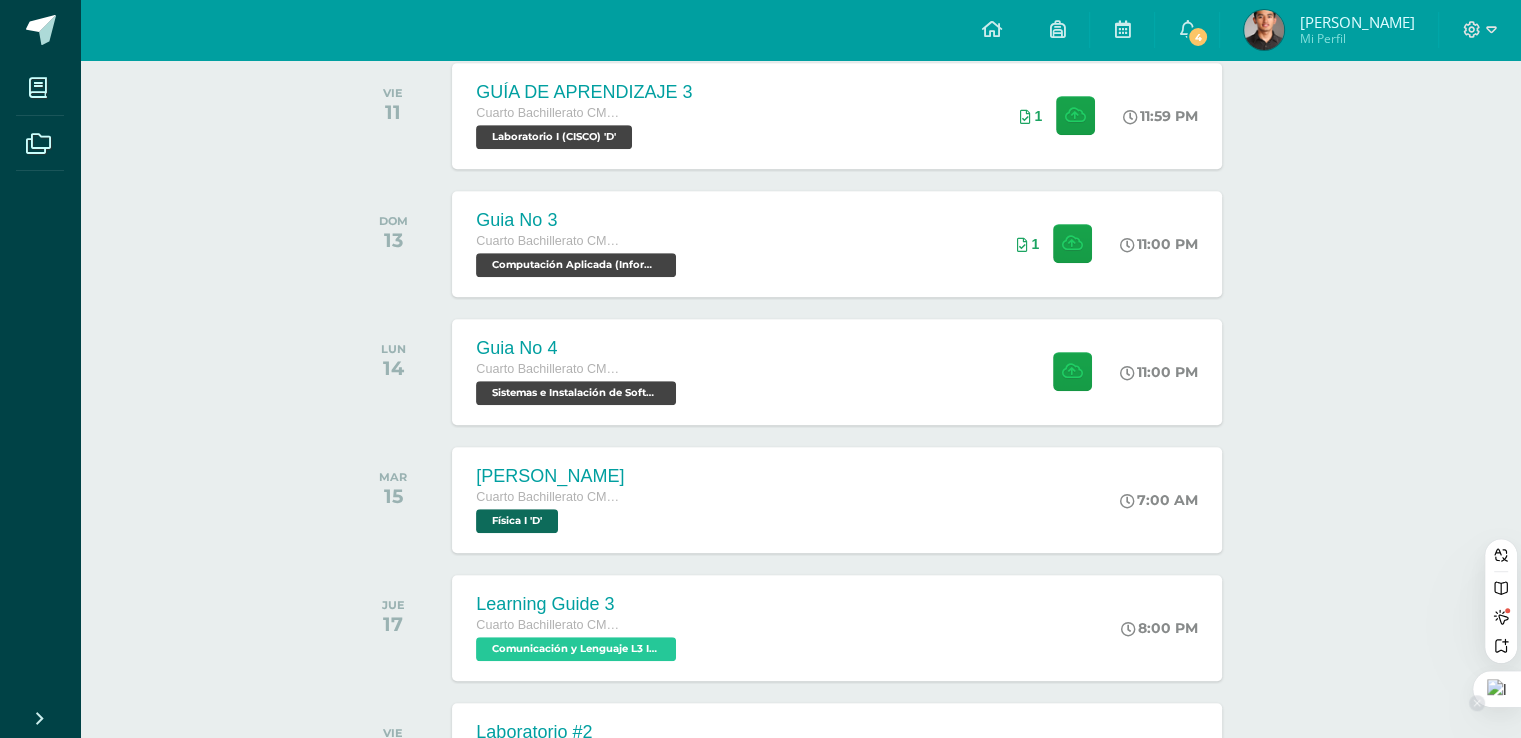 click at bounding box center [1497, 689] 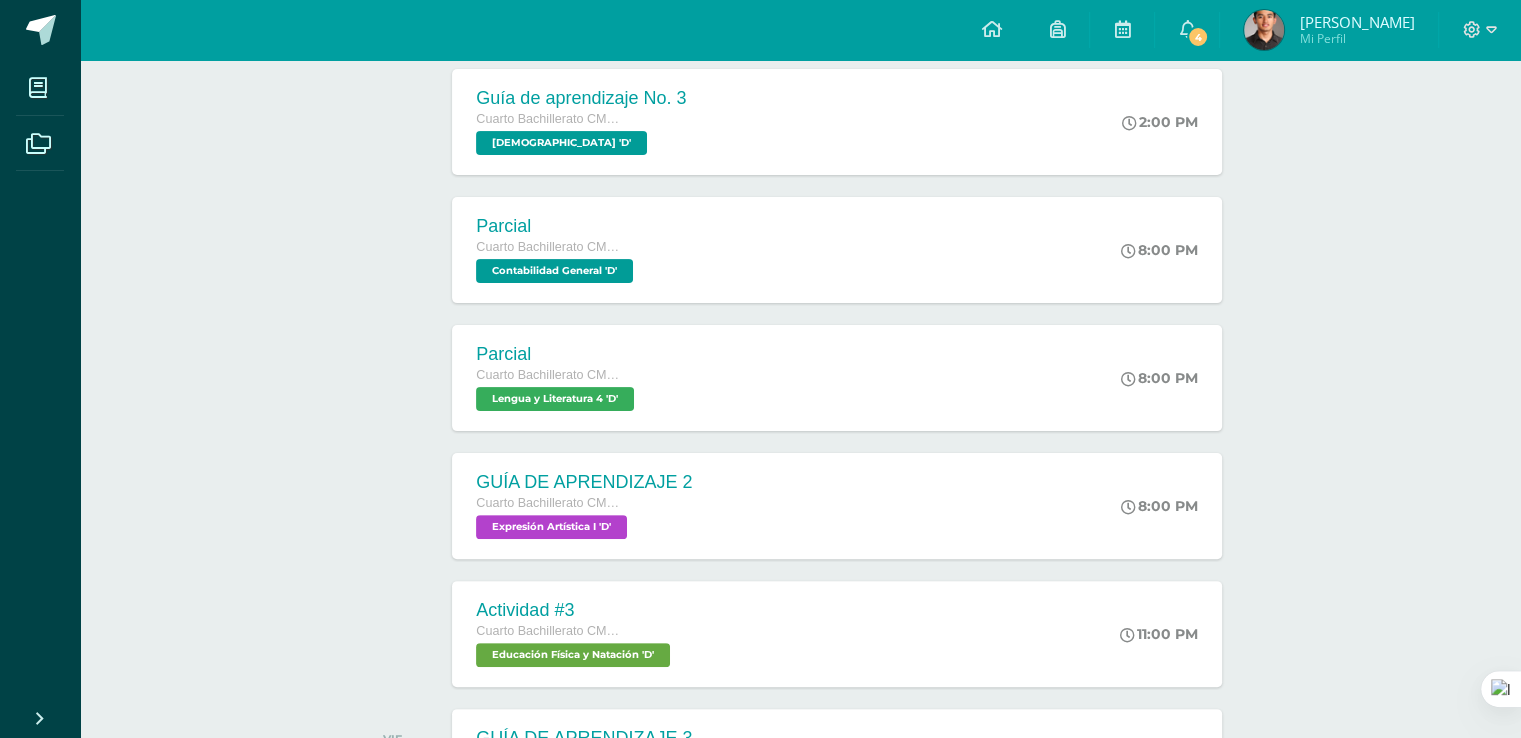 scroll, scrollTop: 400, scrollLeft: 0, axis: vertical 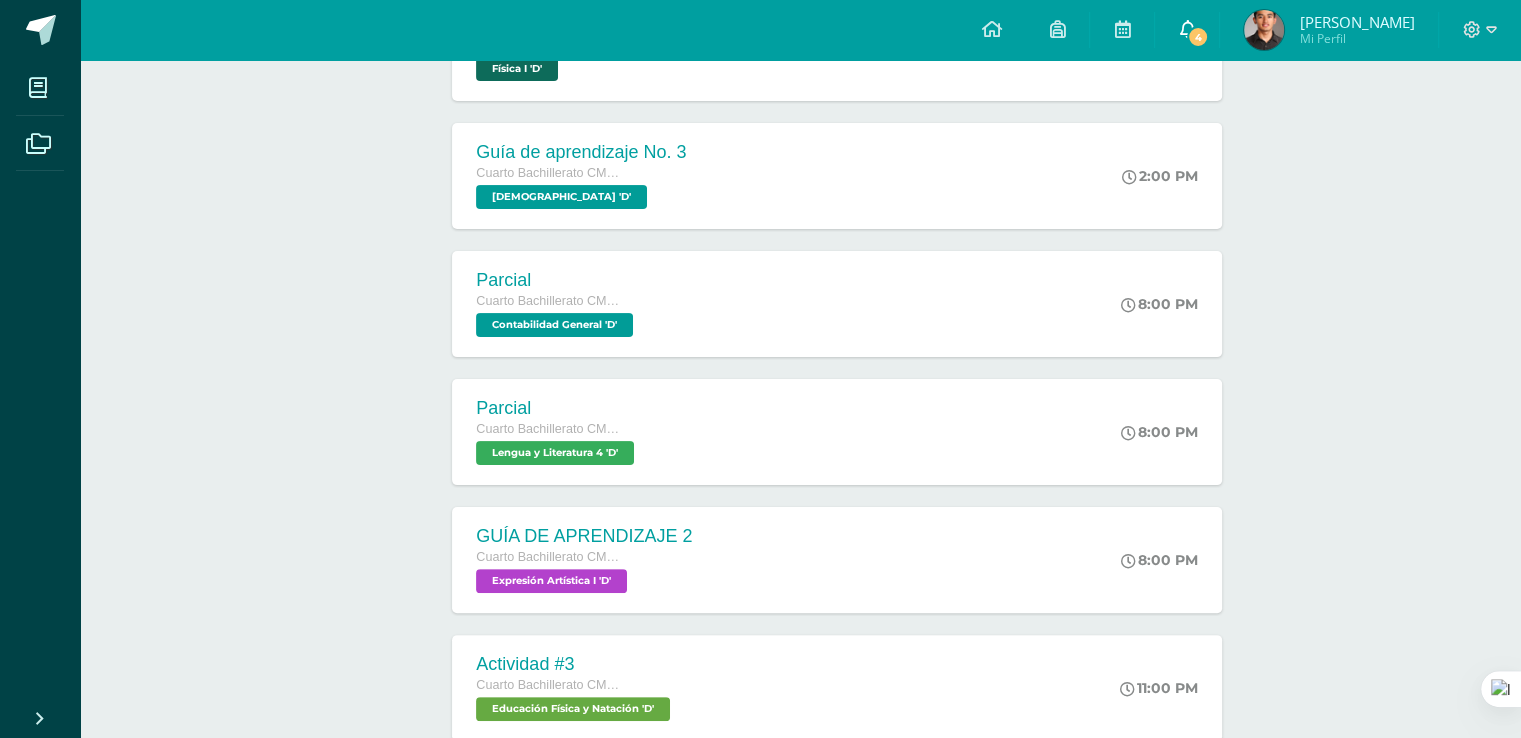 click at bounding box center (1187, 29) 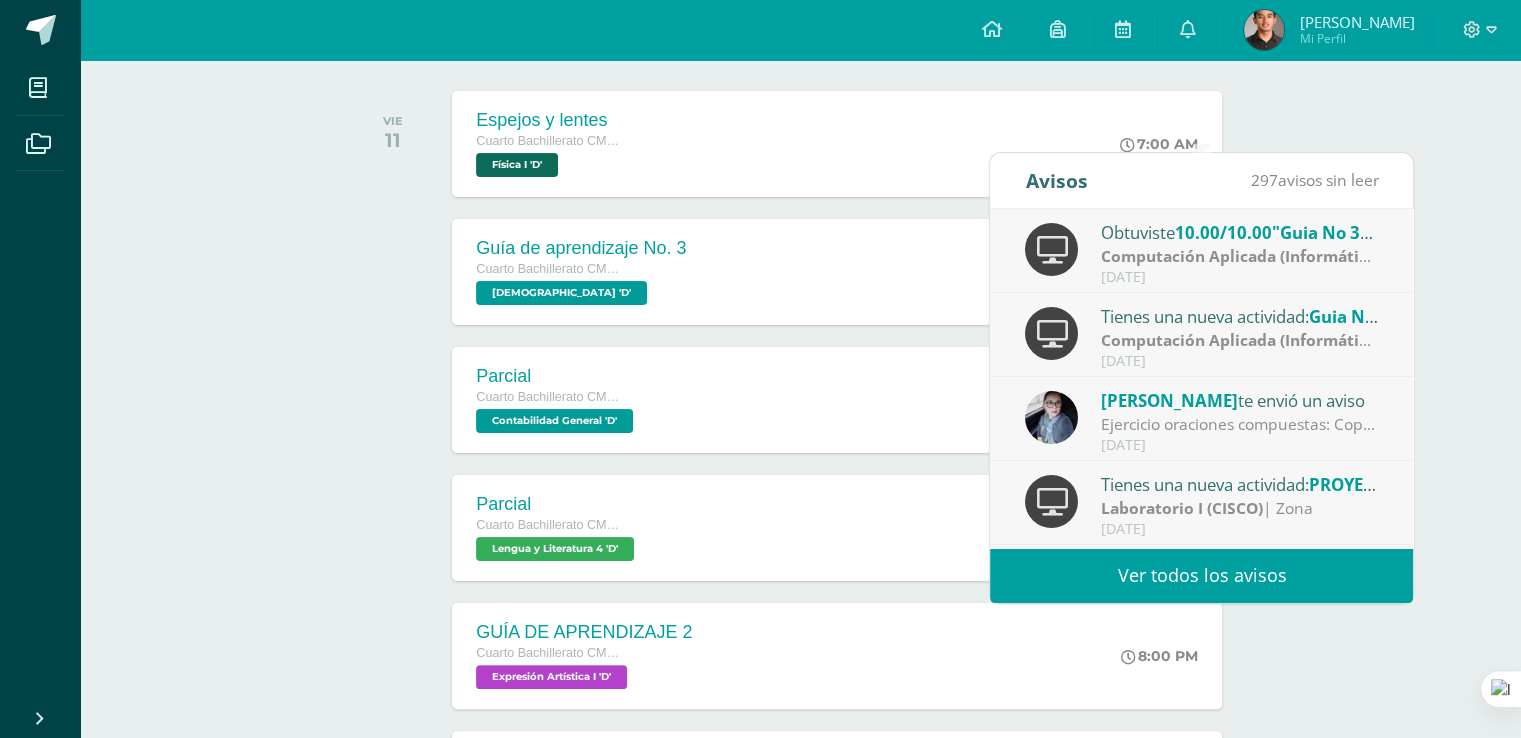 scroll, scrollTop: 0, scrollLeft: 0, axis: both 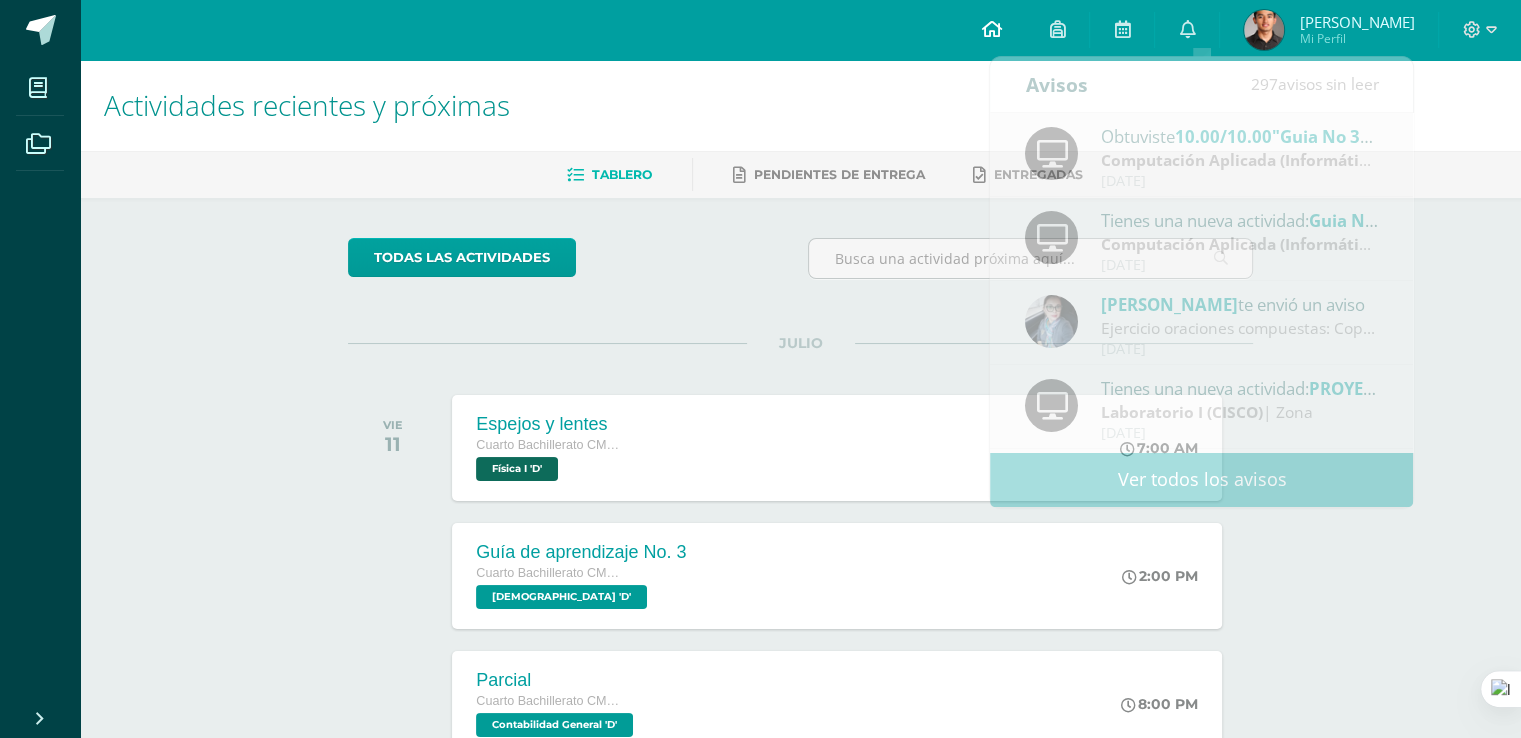 click at bounding box center (991, 29) 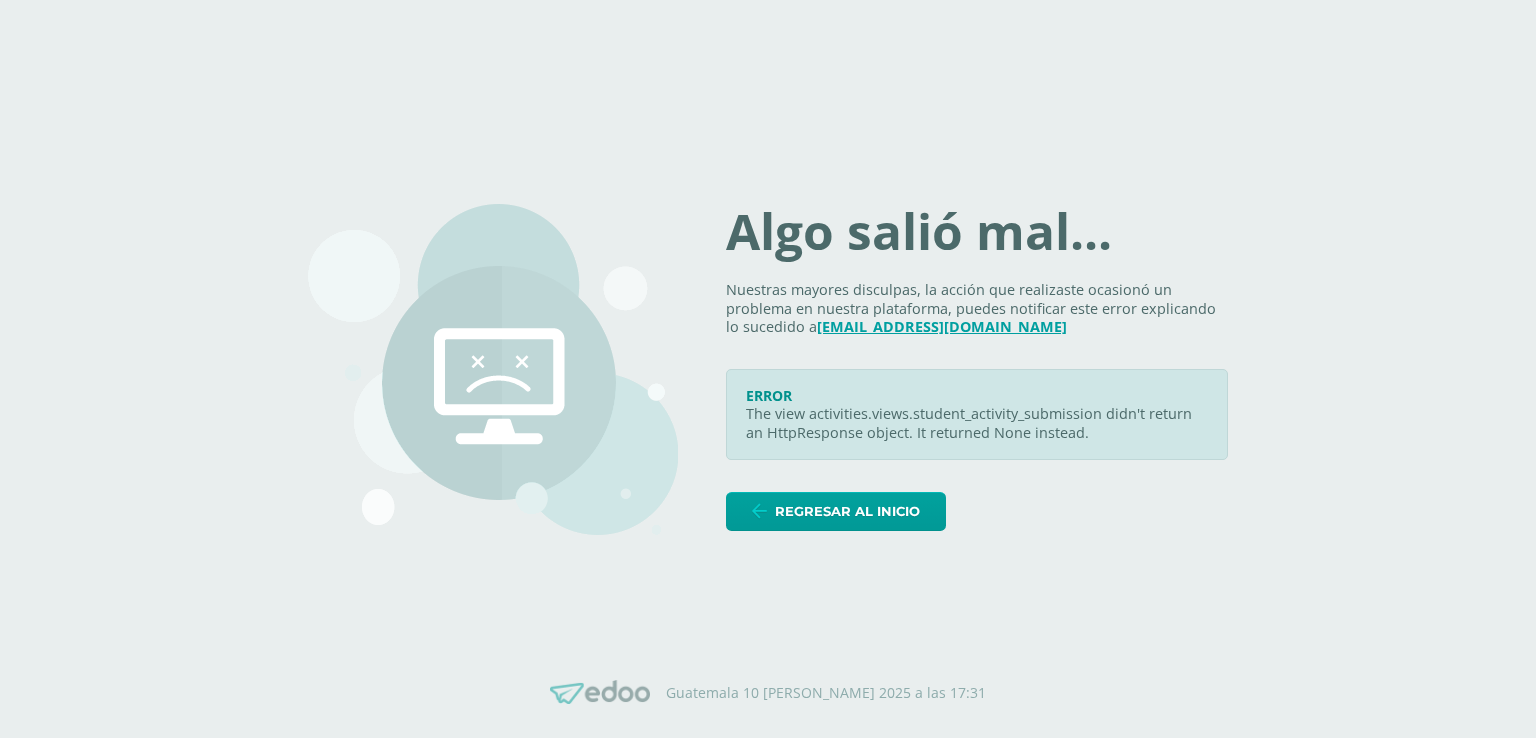 scroll, scrollTop: 0, scrollLeft: 0, axis: both 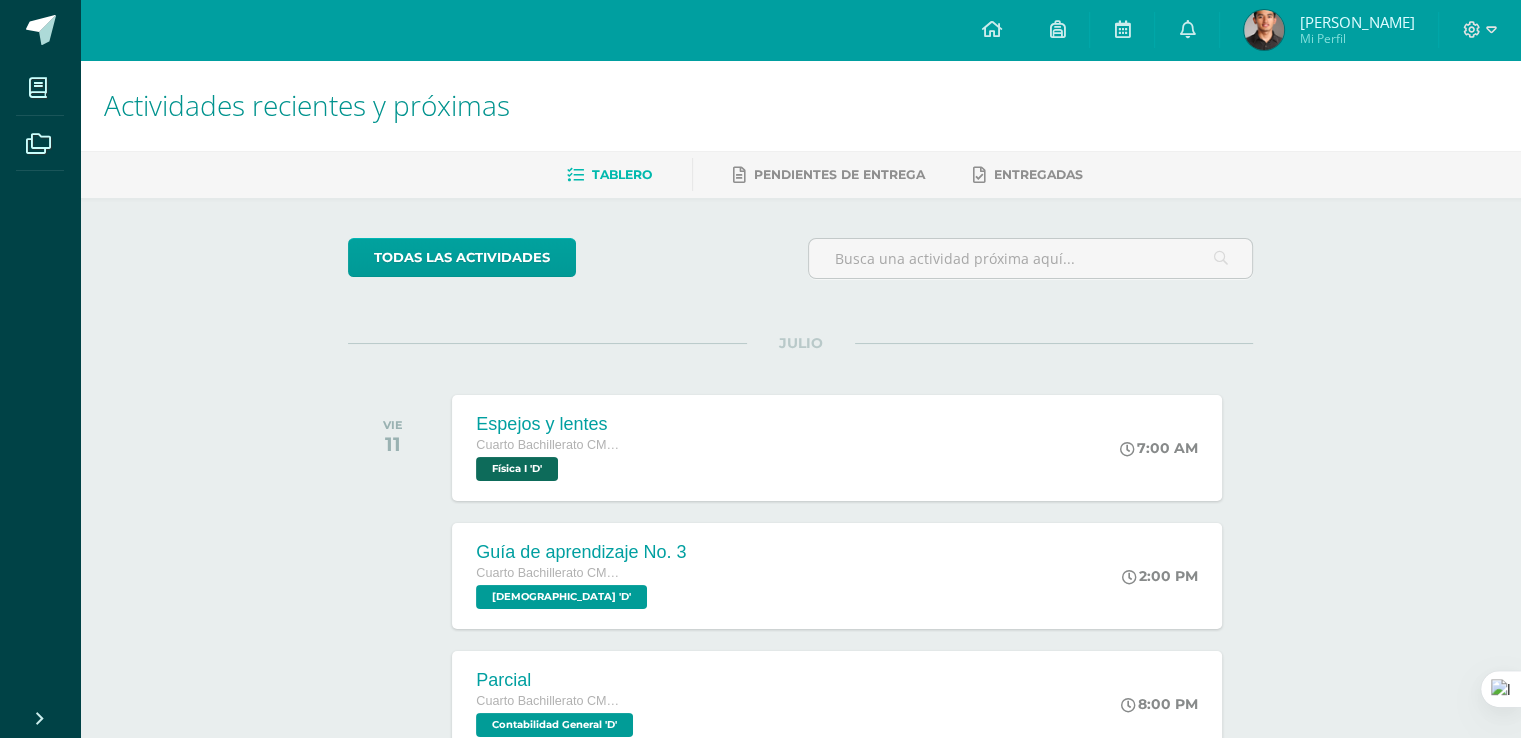 click on "[PERSON_NAME]" at bounding box center [1356, 22] 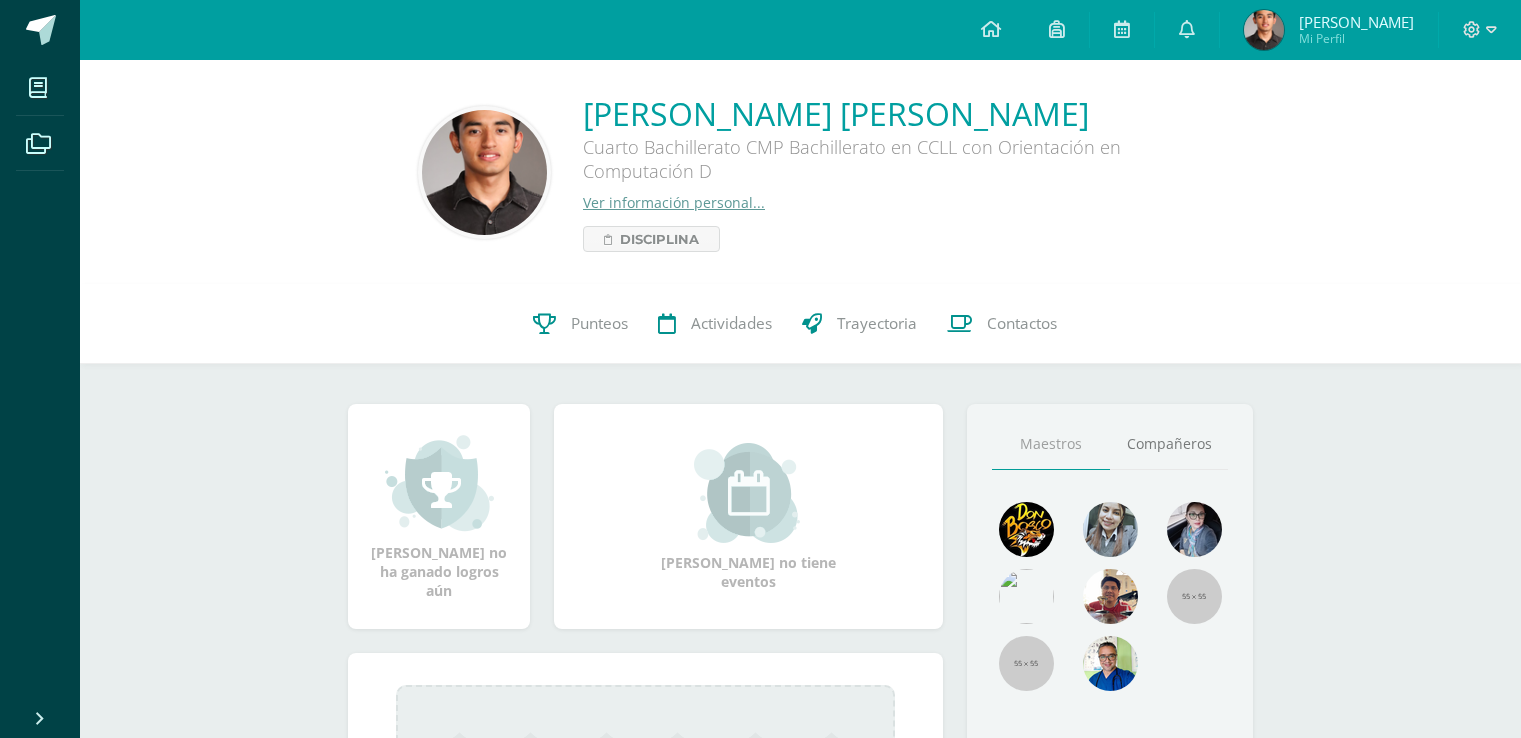 scroll, scrollTop: 0, scrollLeft: 0, axis: both 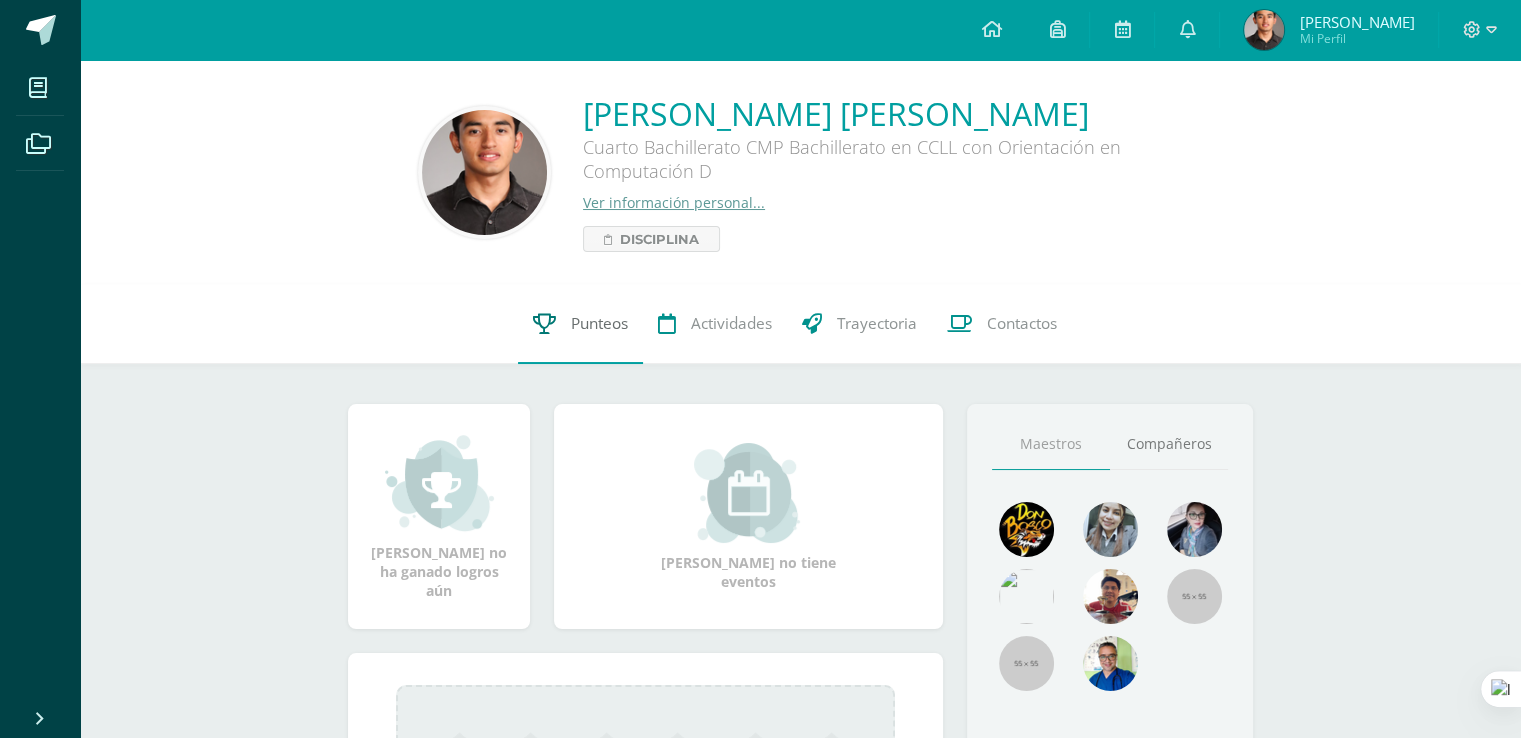 click on "Punteos" at bounding box center [599, 323] 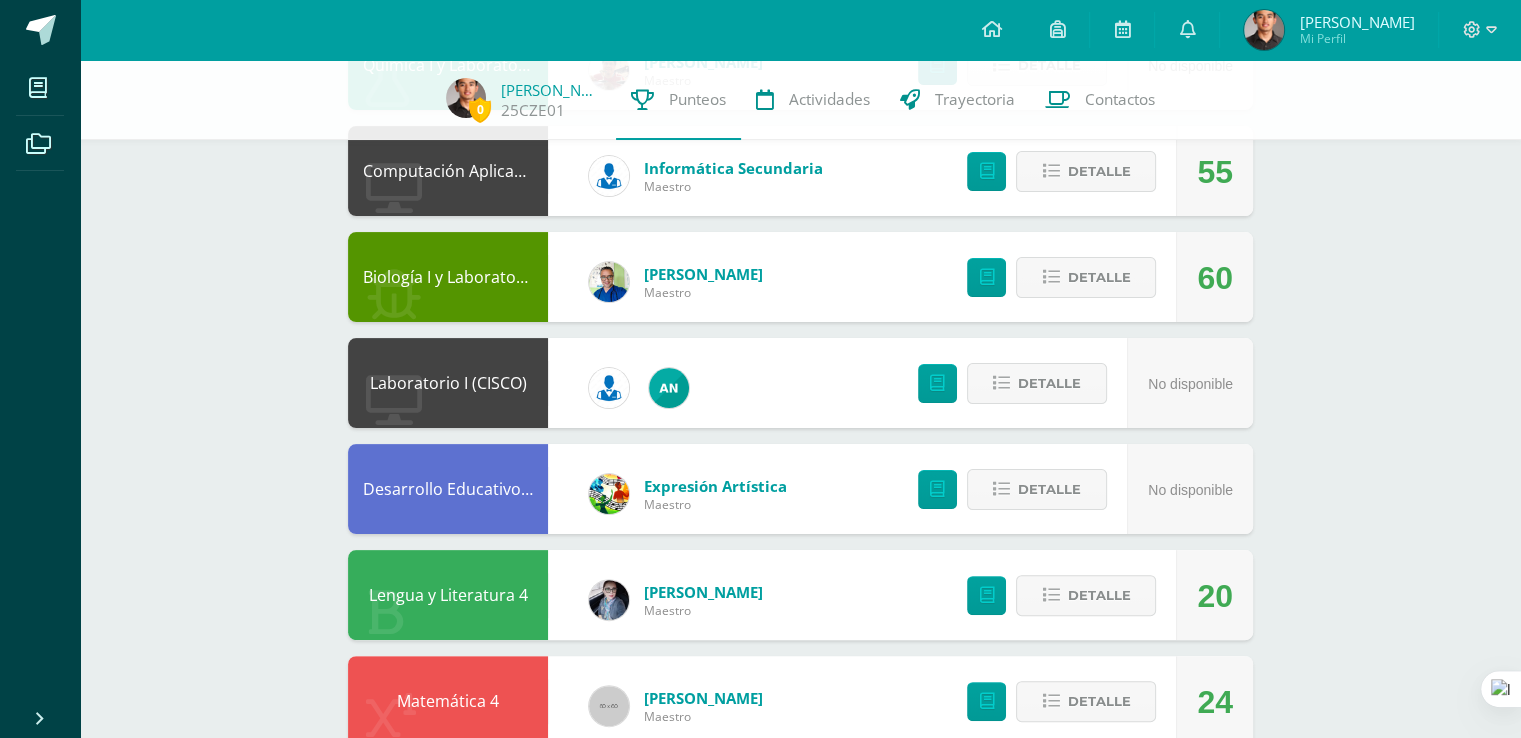 scroll, scrollTop: 300, scrollLeft: 0, axis: vertical 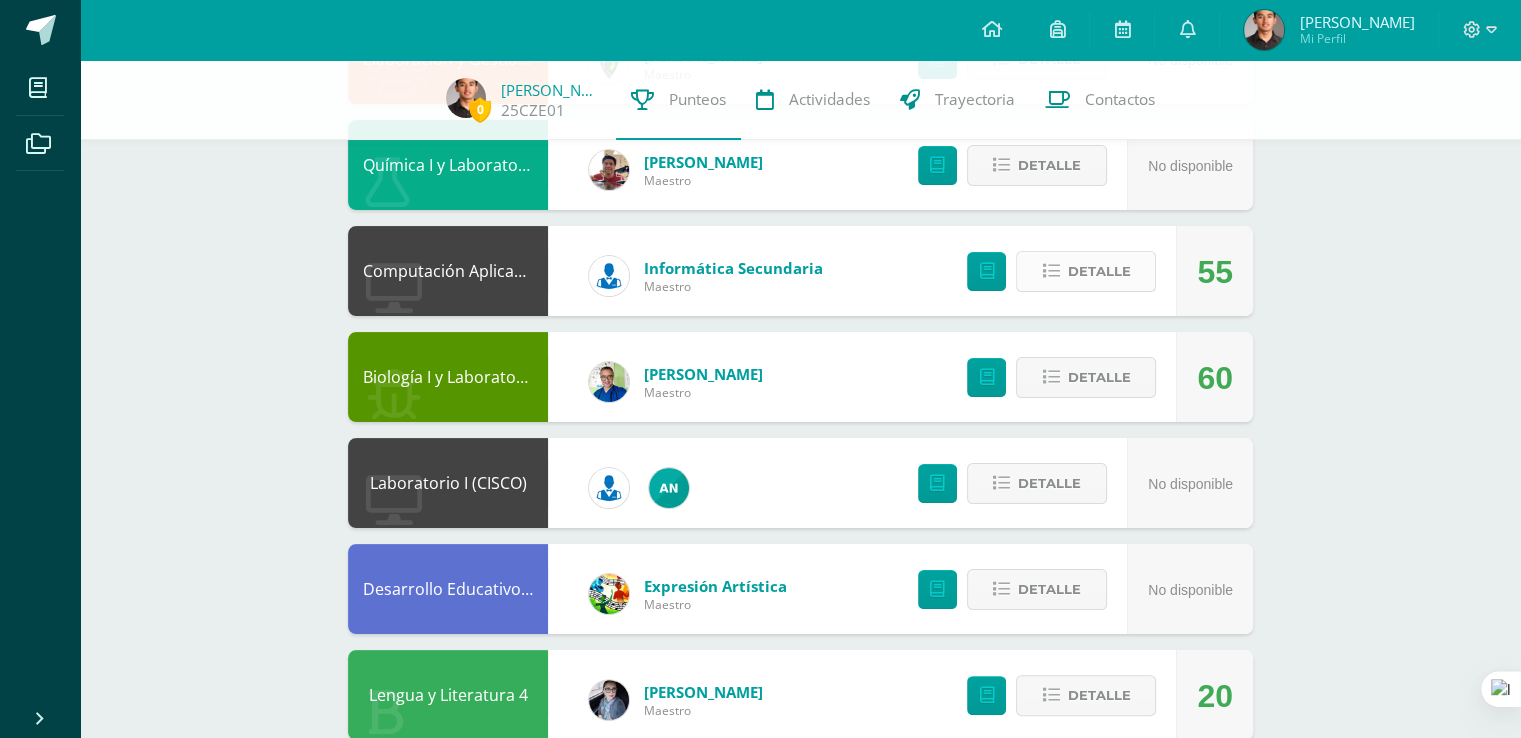 click on "Detalle" at bounding box center (1098, 271) 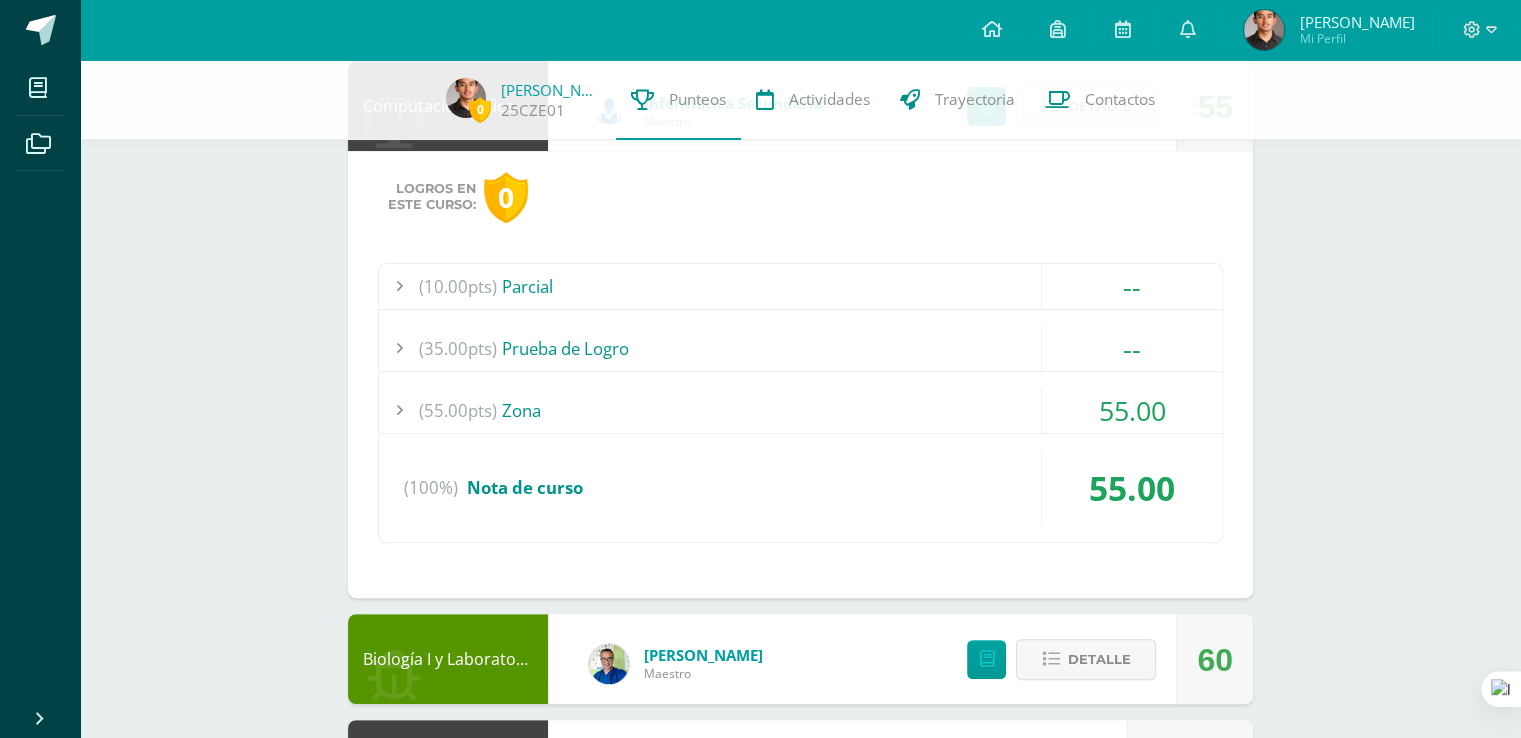scroll, scrollTop: 500, scrollLeft: 0, axis: vertical 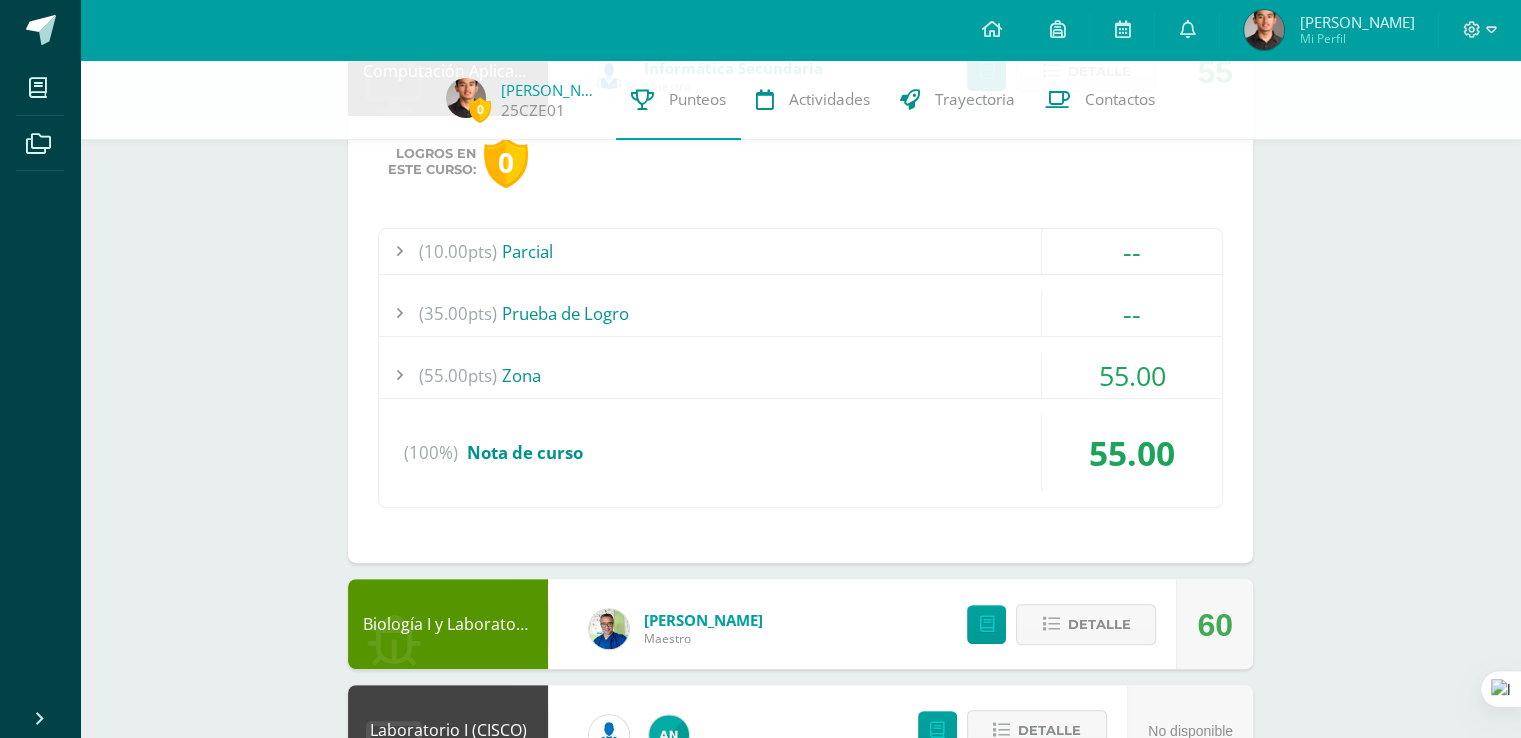 click on "(55.00pts)
Zona" at bounding box center [800, 375] 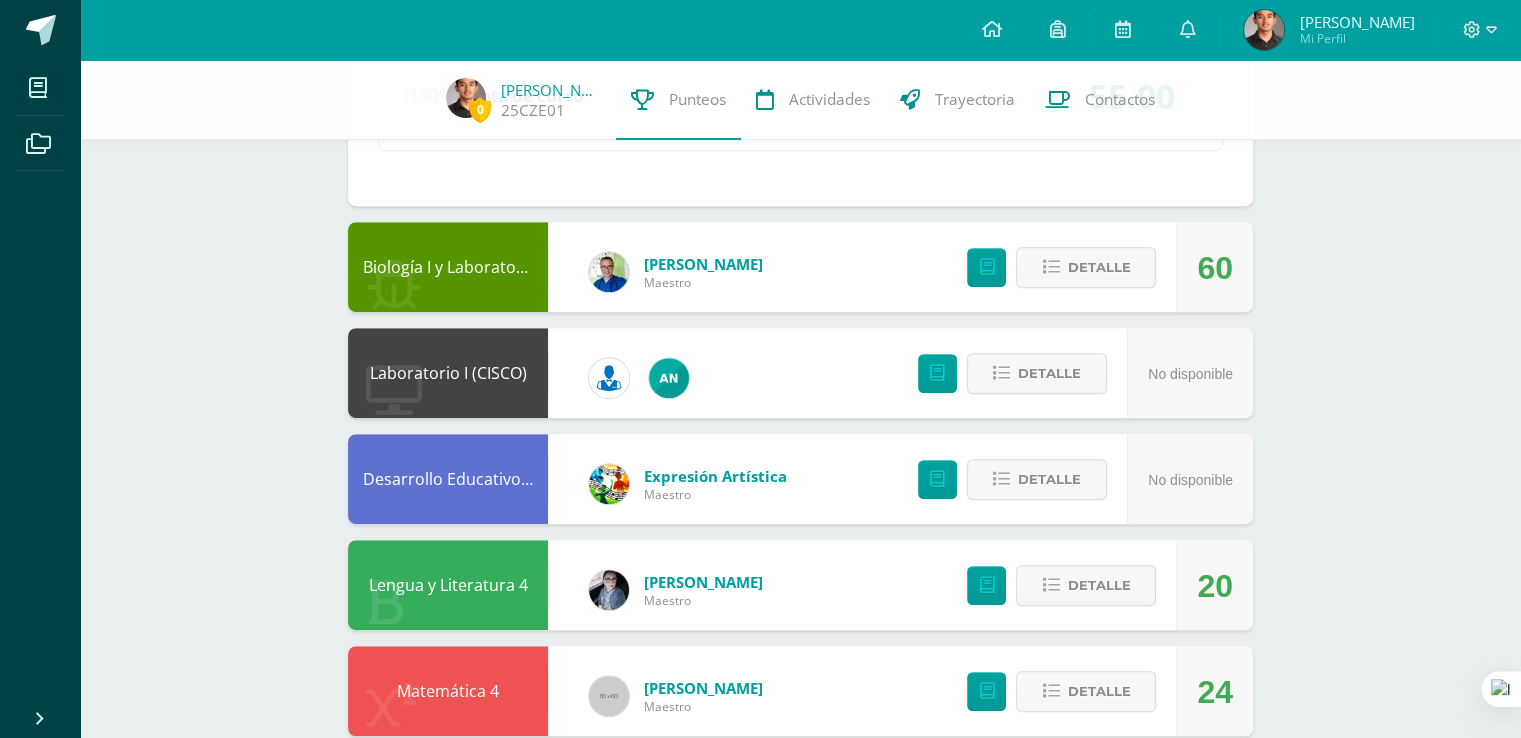 scroll, scrollTop: 1400, scrollLeft: 0, axis: vertical 